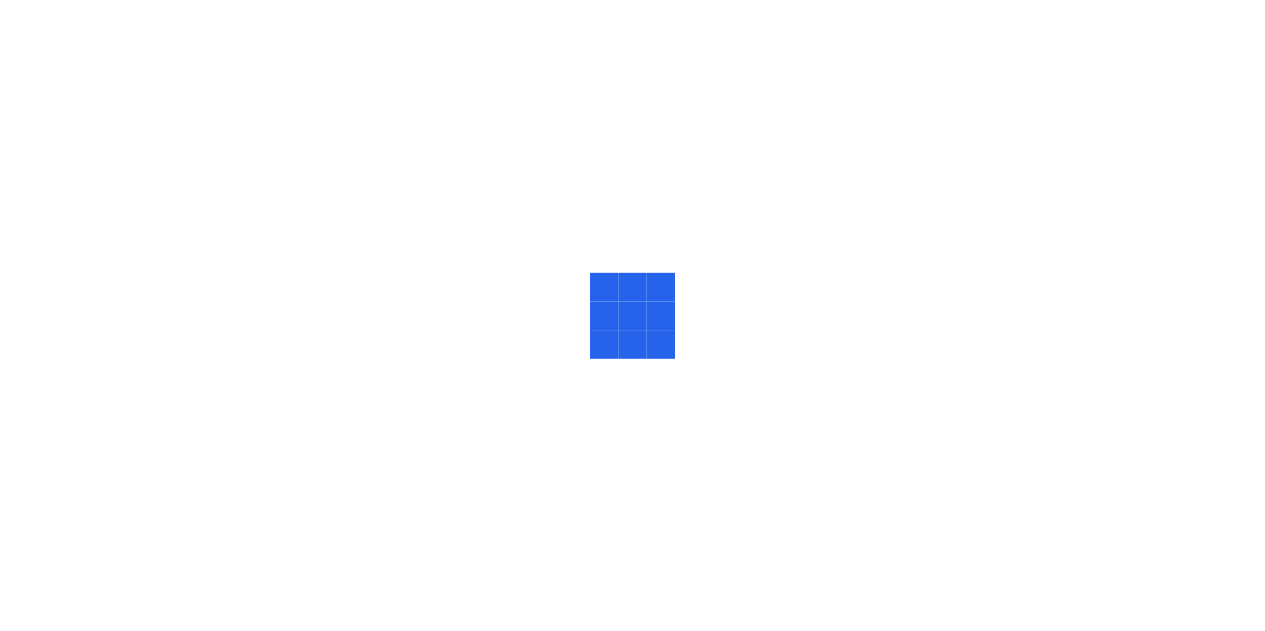 scroll, scrollTop: 0, scrollLeft: 0, axis: both 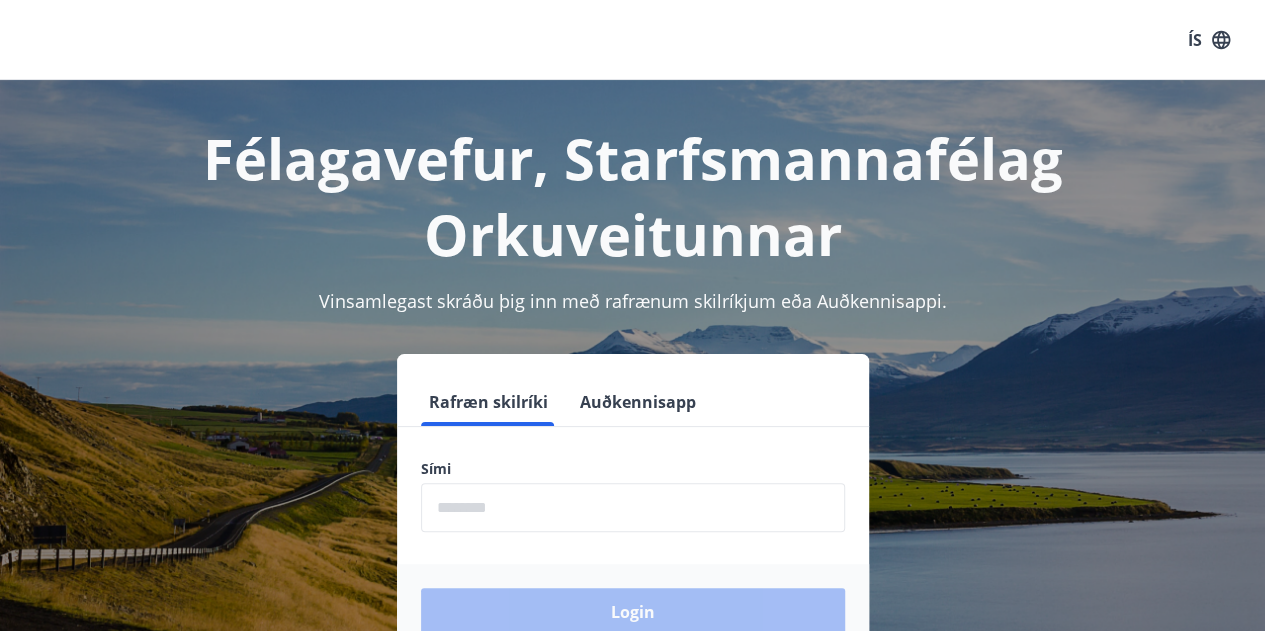 click at bounding box center [633, 507] 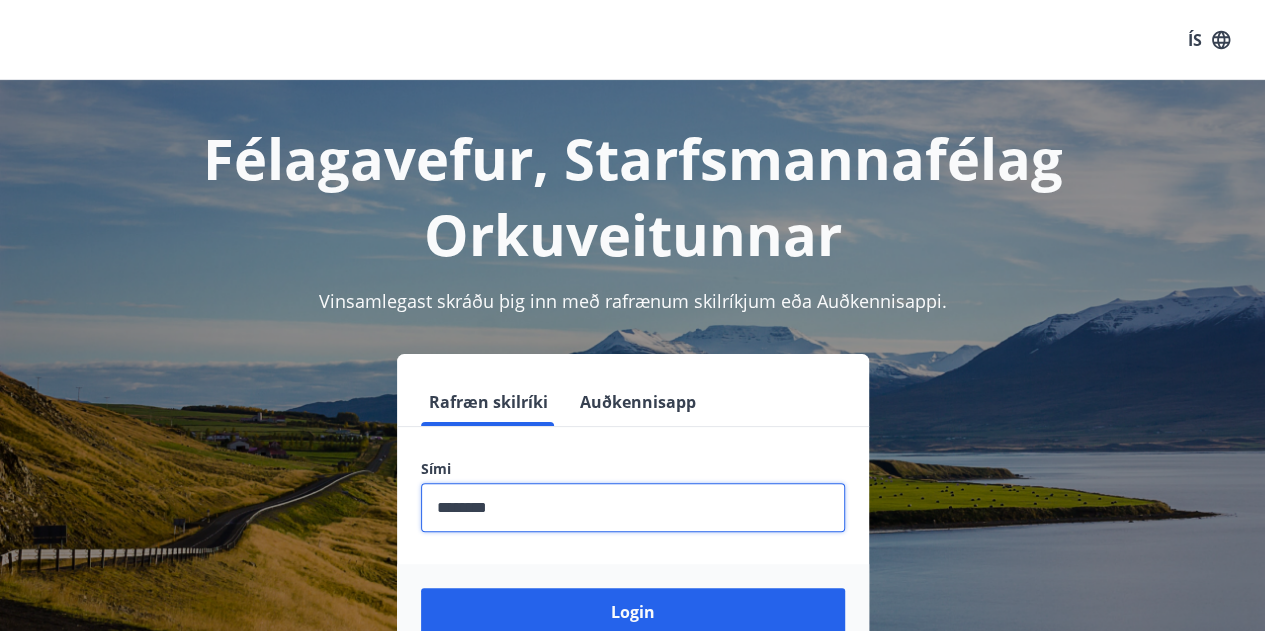 scroll, scrollTop: 100, scrollLeft: 0, axis: vertical 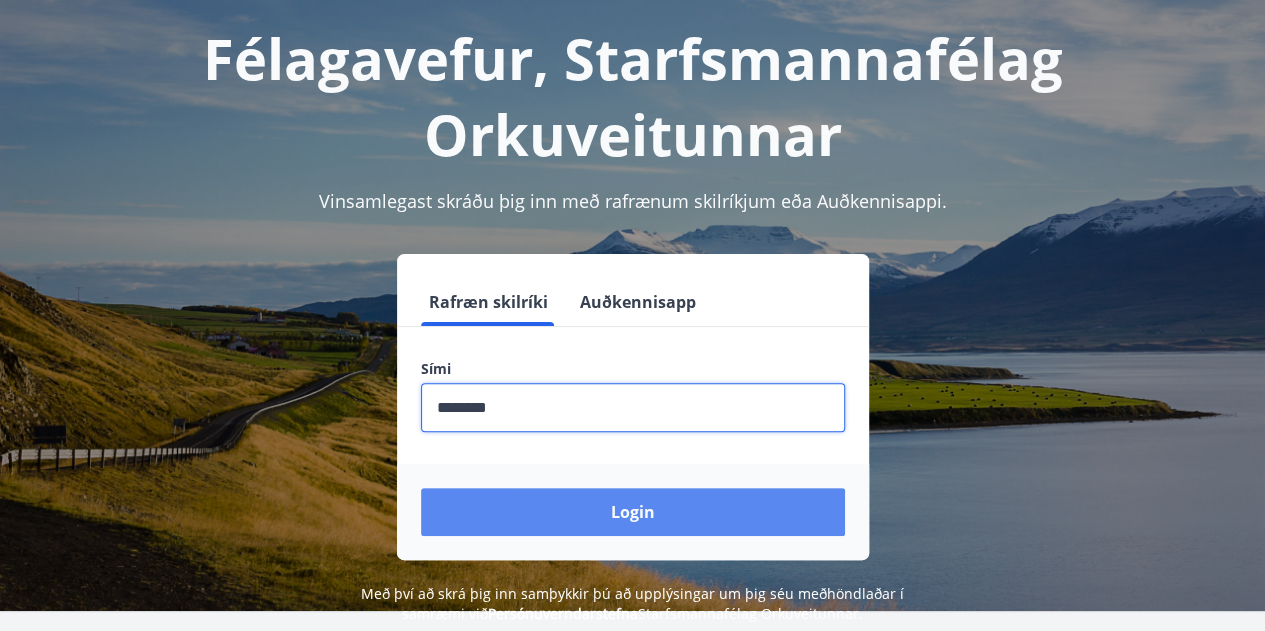type on "********" 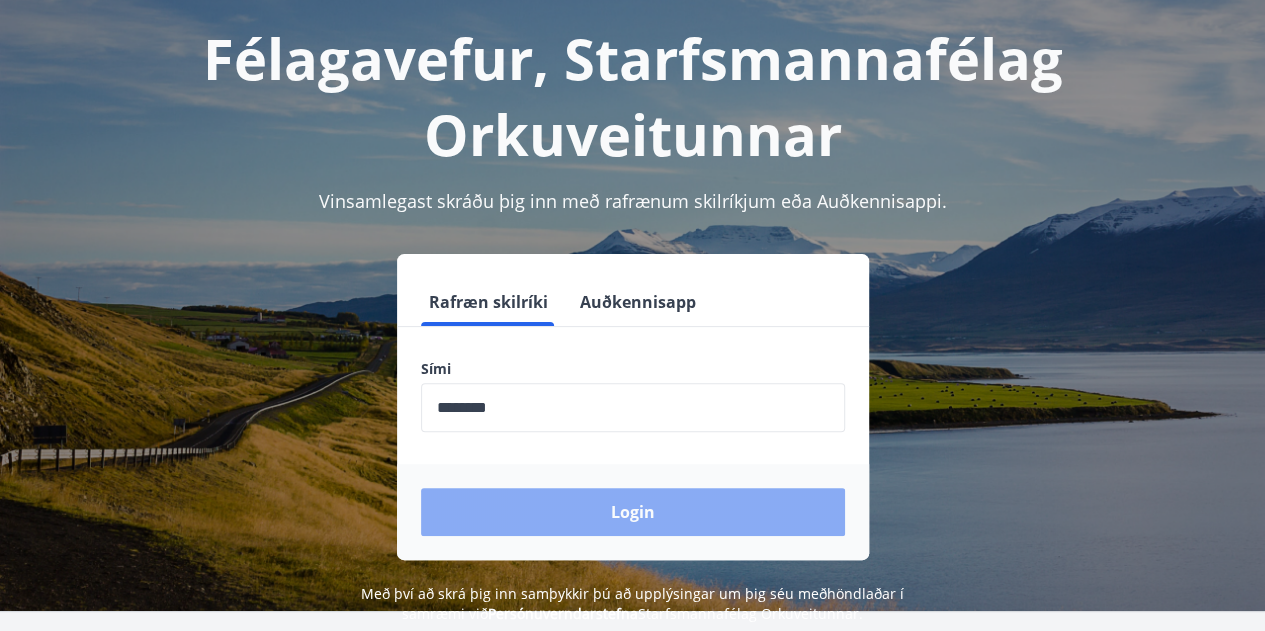 click on "Login" at bounding box center [633, 512] 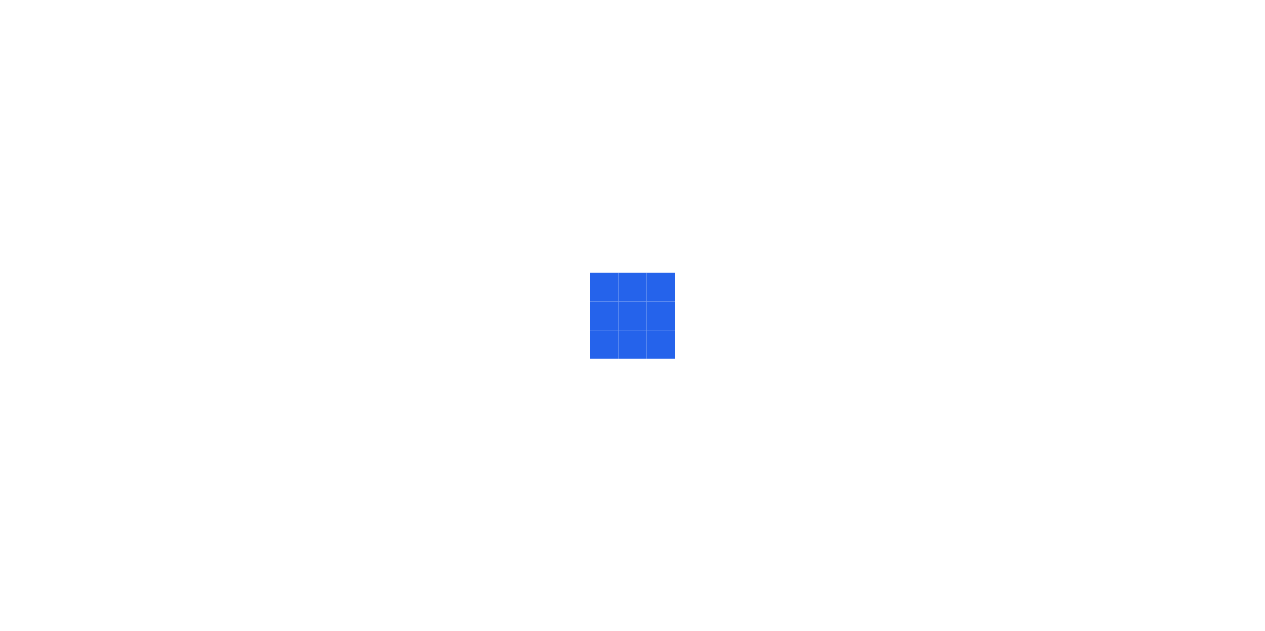 scroll, scrollTop: 0, scrollLeft: 0, axis: both 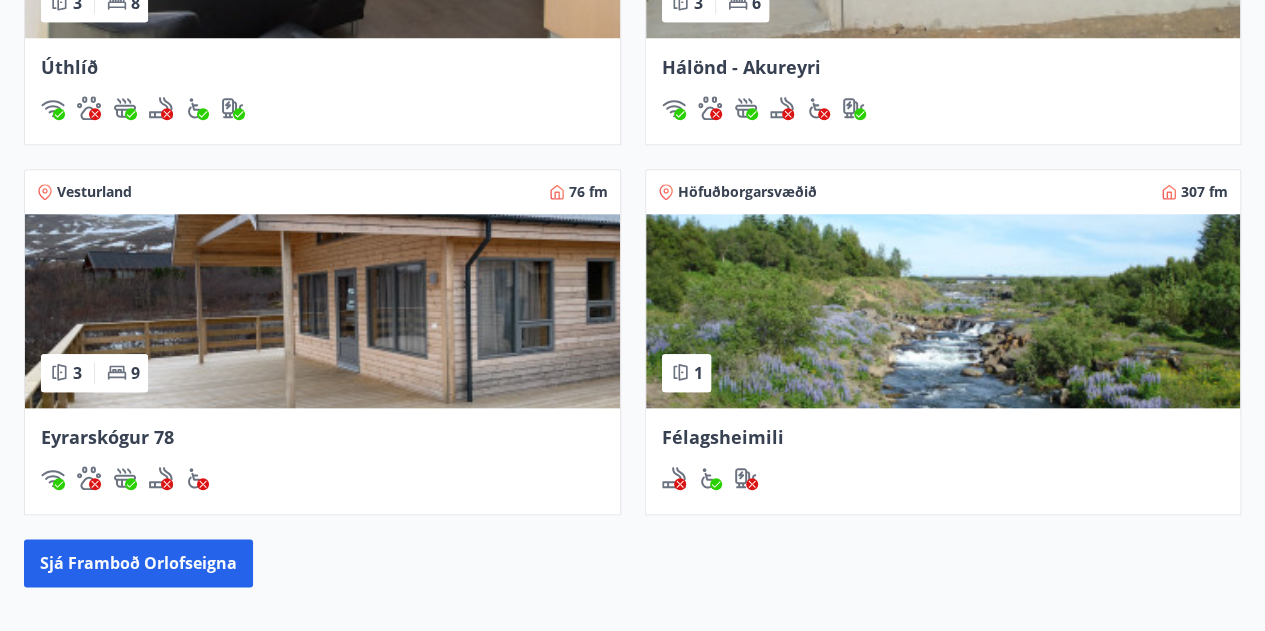 click on "Eyrarskógur 78" at bounding box center [69, 67] 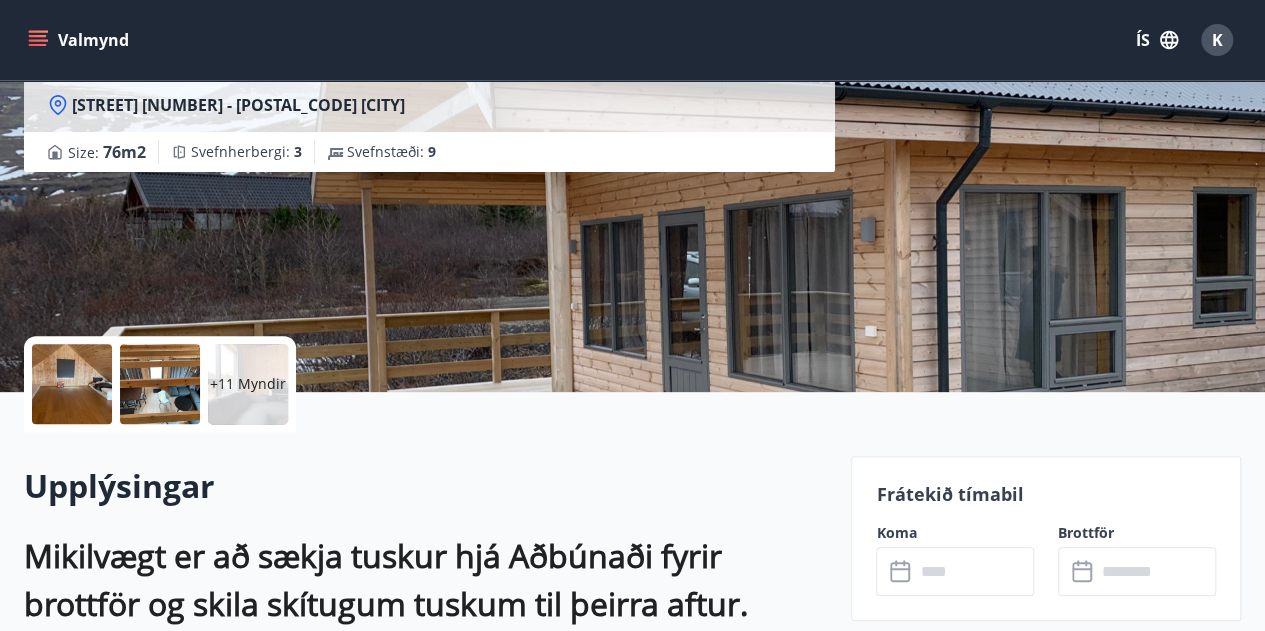 scroll, scrollTop: 300, scrollLeft: 0, axis: vertical 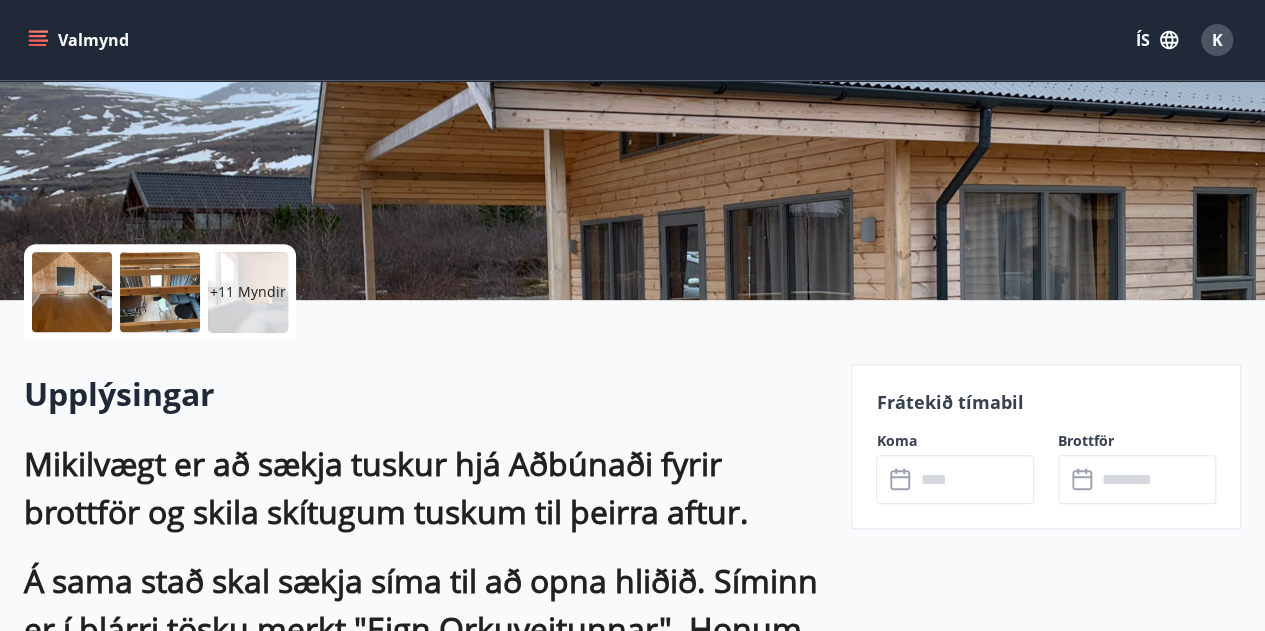 click at bounding box center (974, 479) 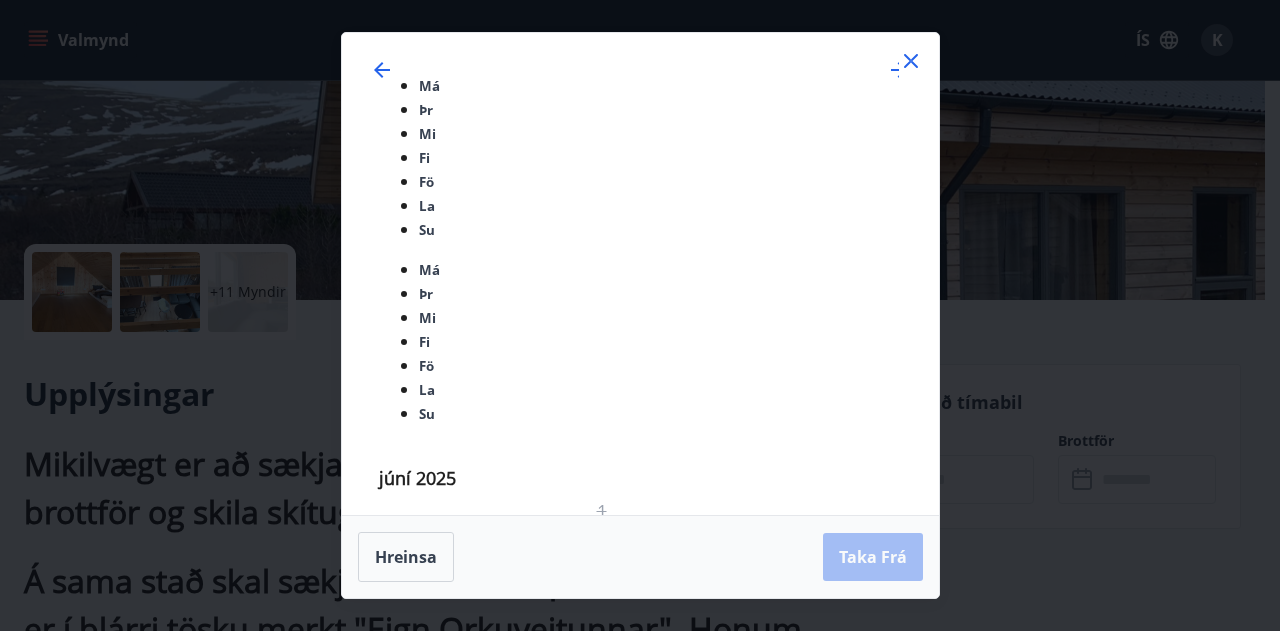 click on "ágúst 2025" at bounding box center [640, 466] 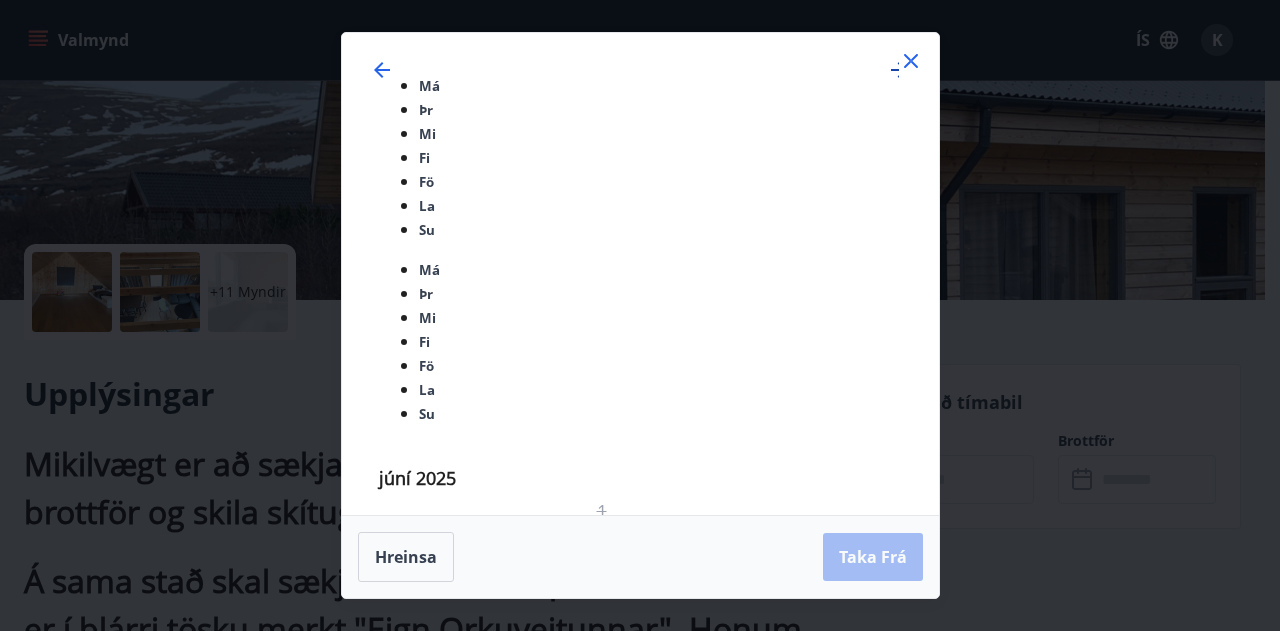 click at bounding box center [899, 70] 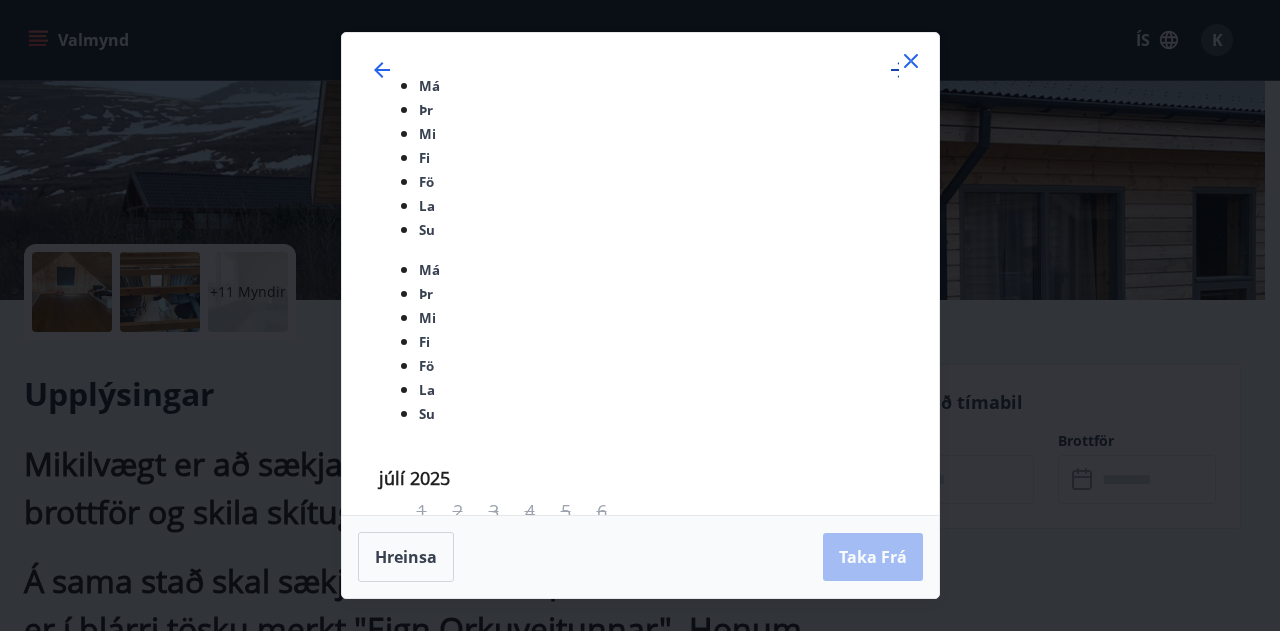 click at bounding box center (899, 70) 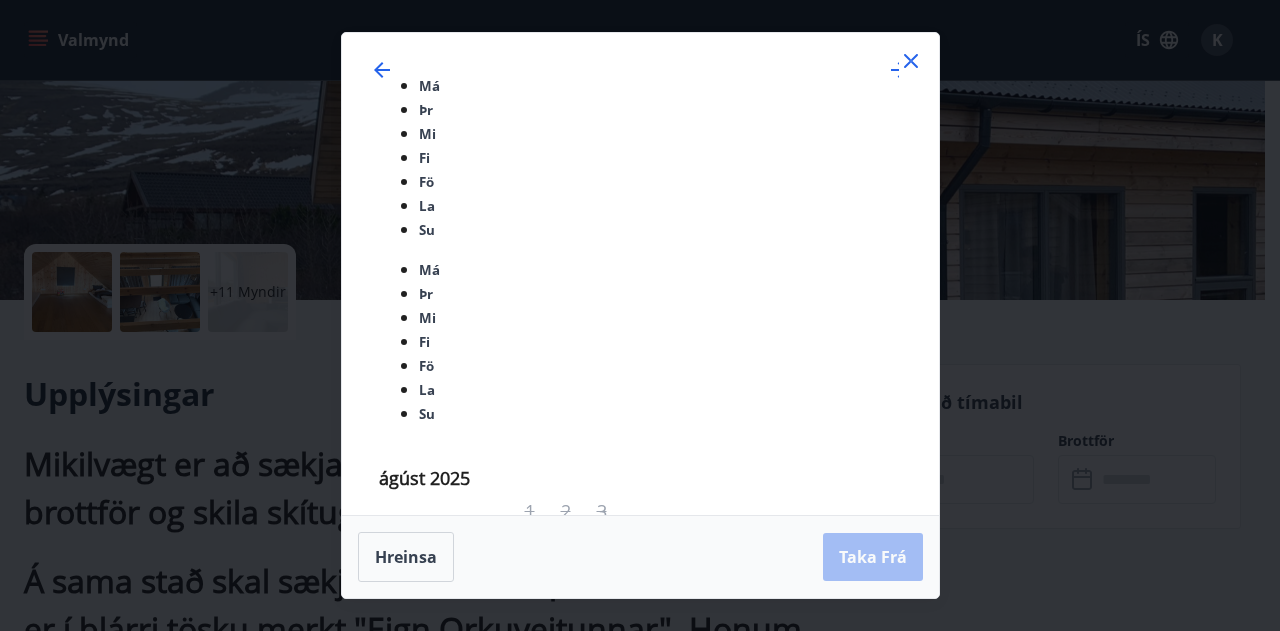 click on "17" at bounding box center [542, 1239] 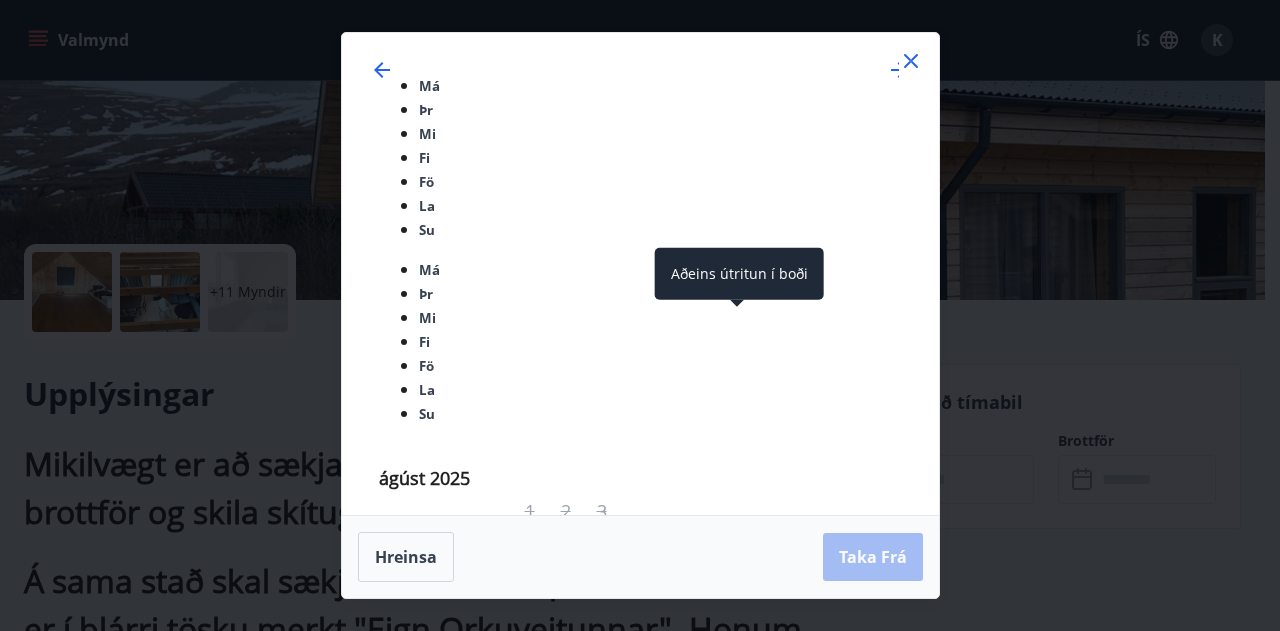 click on "22" at bounding box center [470, 1275] 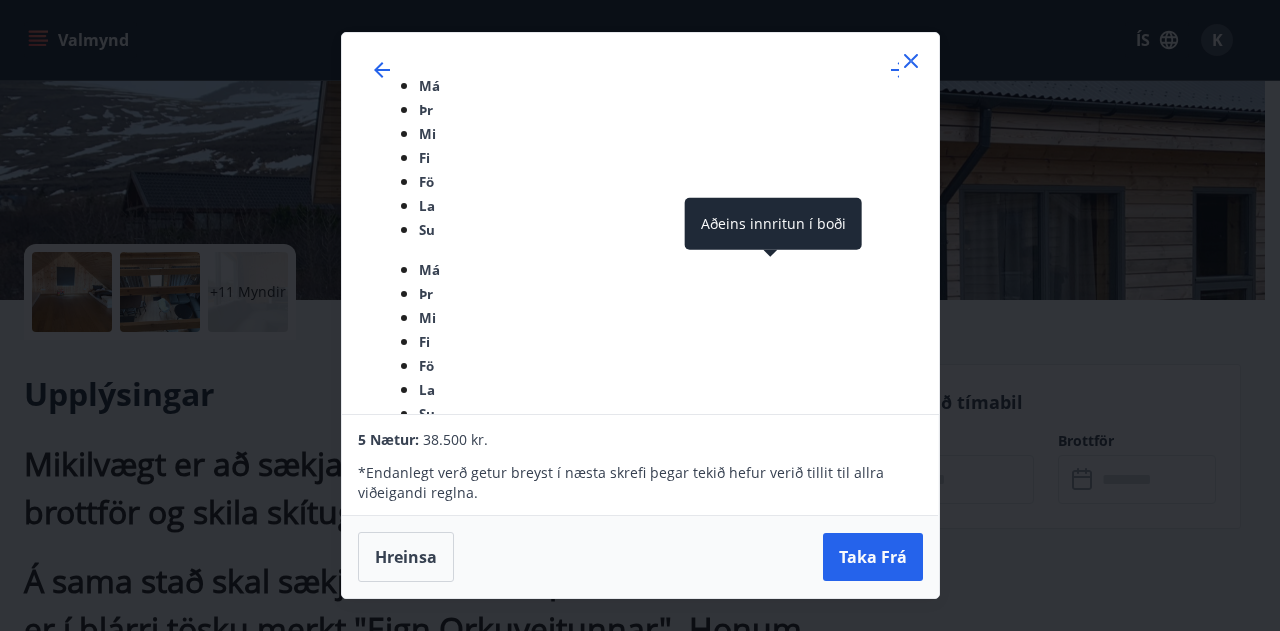 click on "Aðeins innritun í boði" at bounding box center [773, 231] 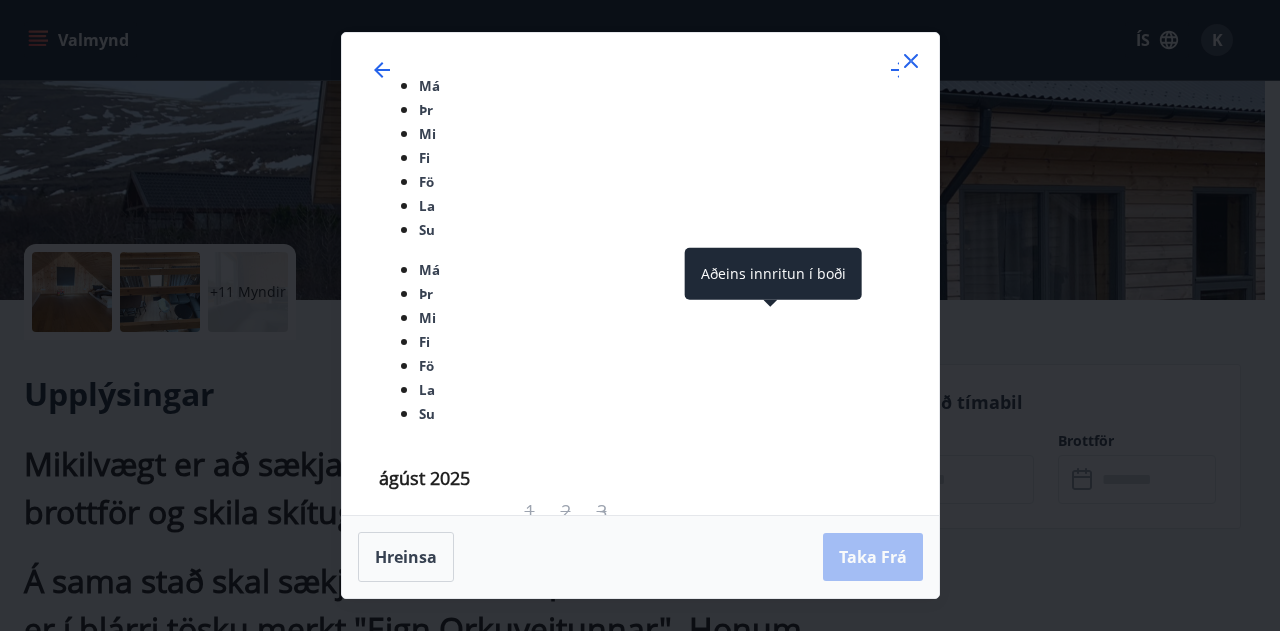 click on "Aðeins innritun í boði" at bounding box center (773, 281) 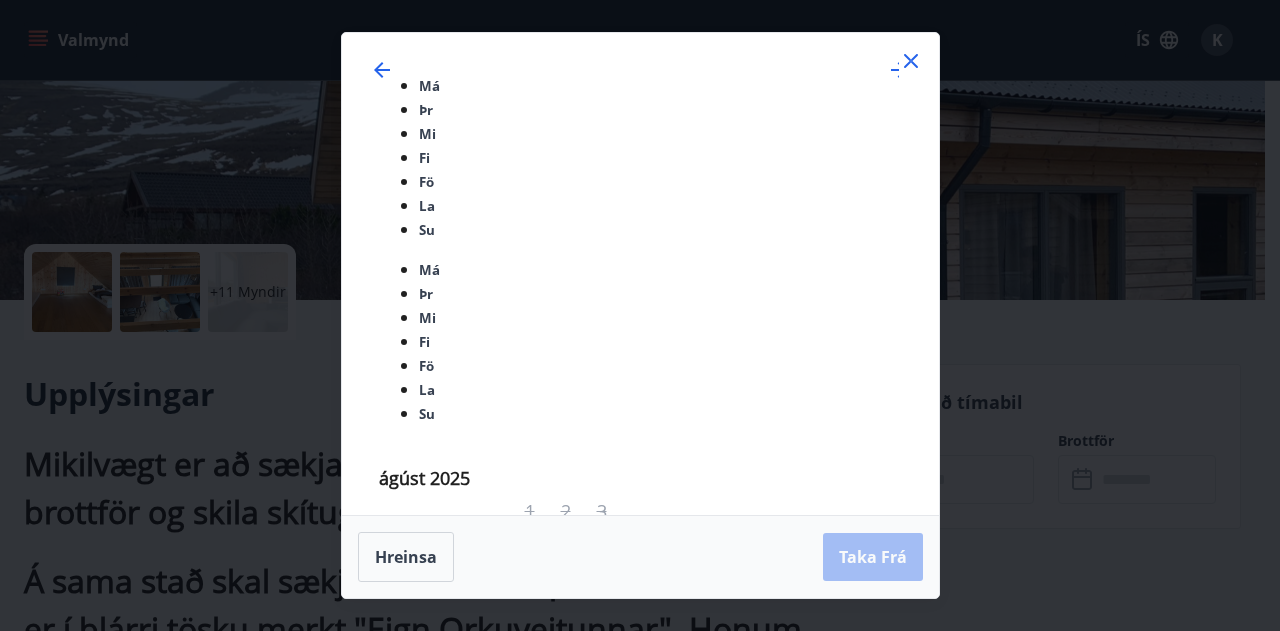 click on "16" at bounding box center (506, 1239) 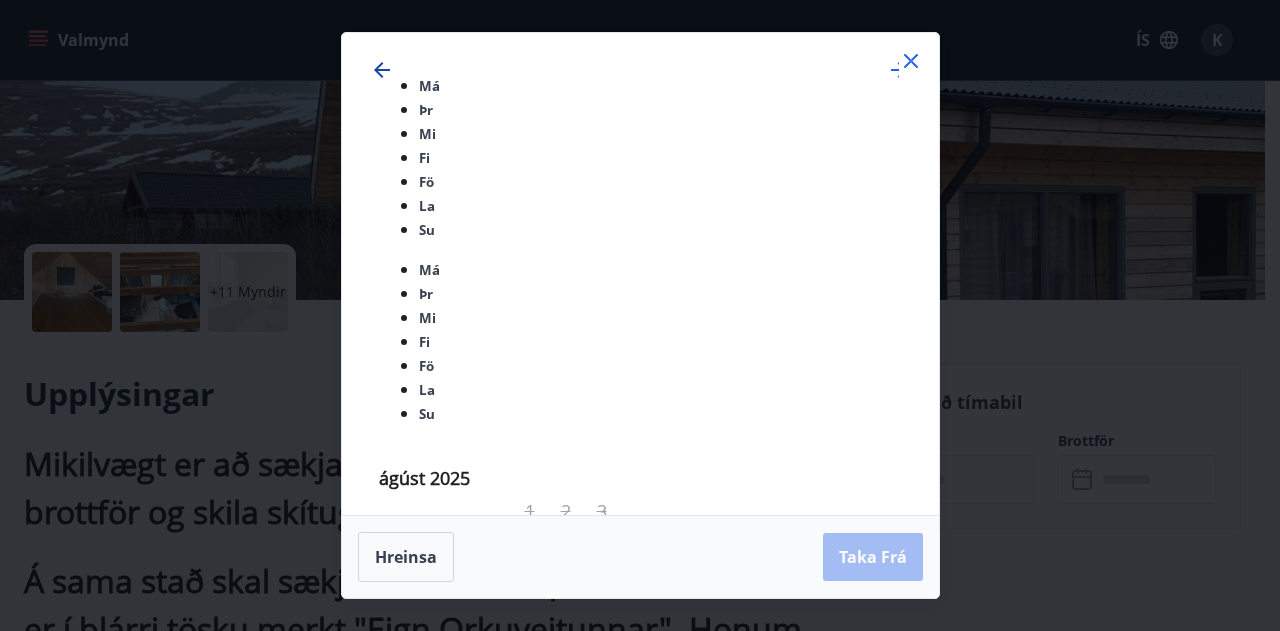 click at bounding box center (382, 70) 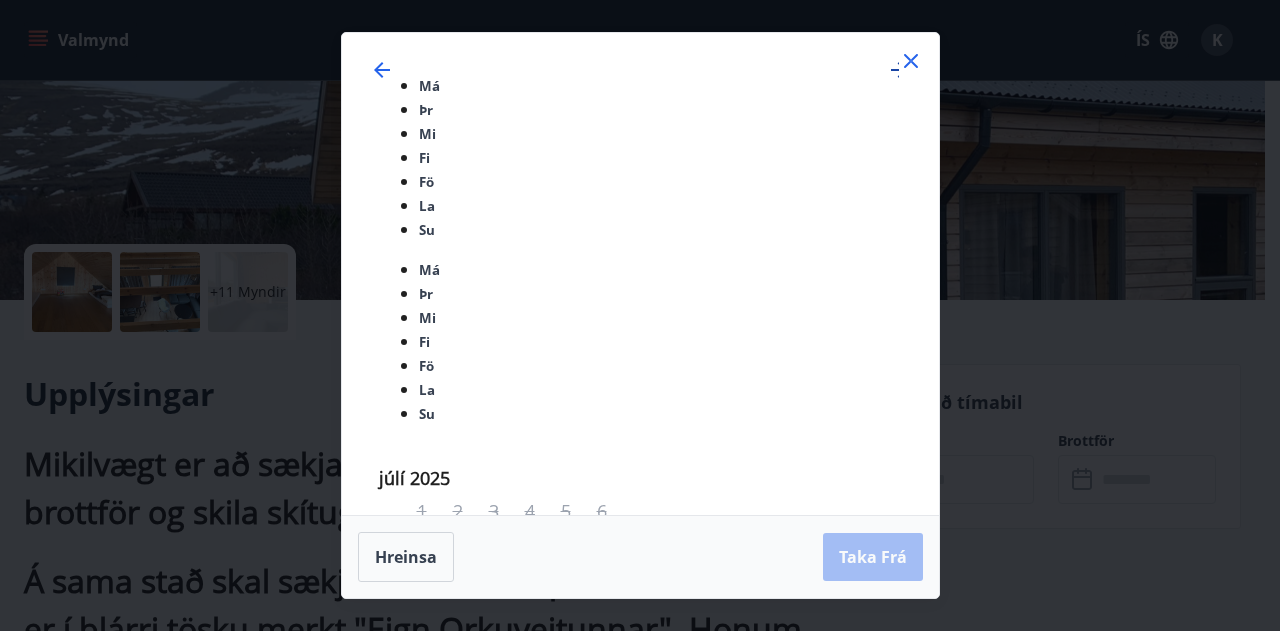 click at bounding box center (899, 70) 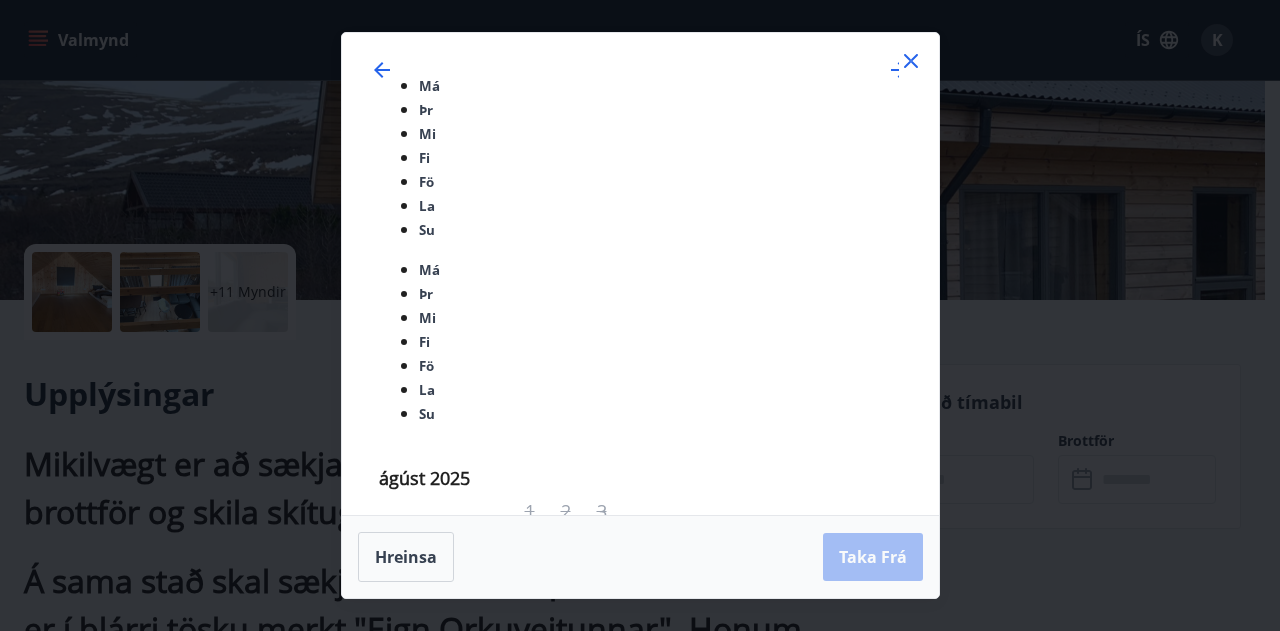 click at bounding box center (911, 61) 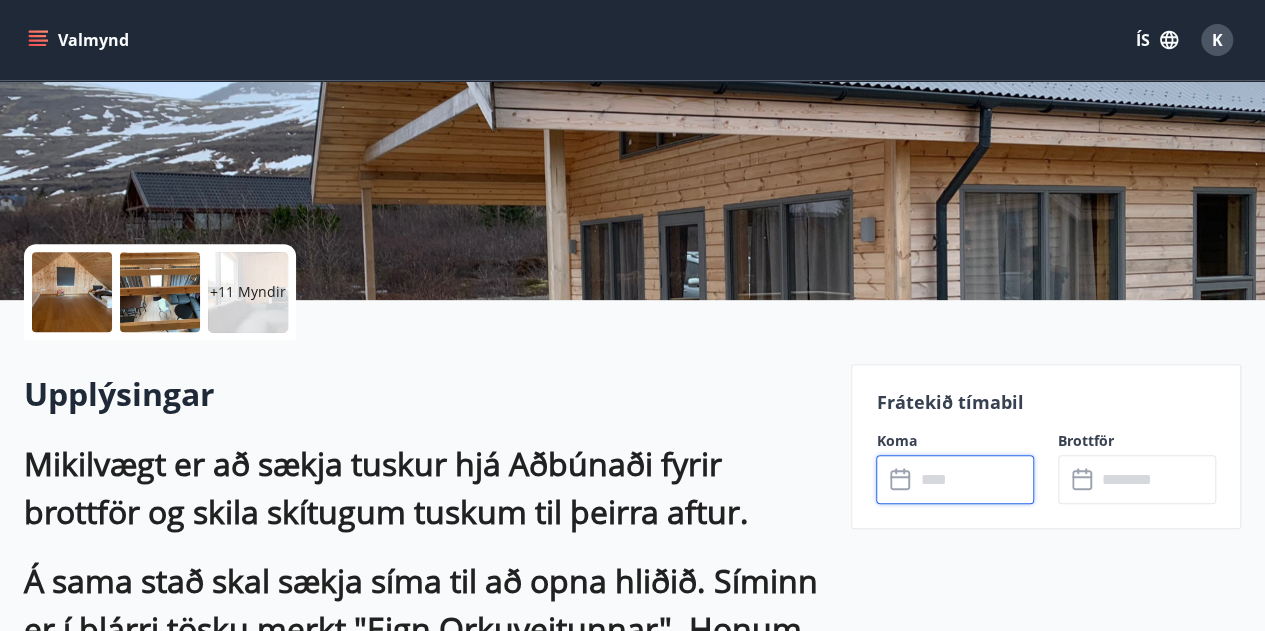 click at bounding box center (974, 479) 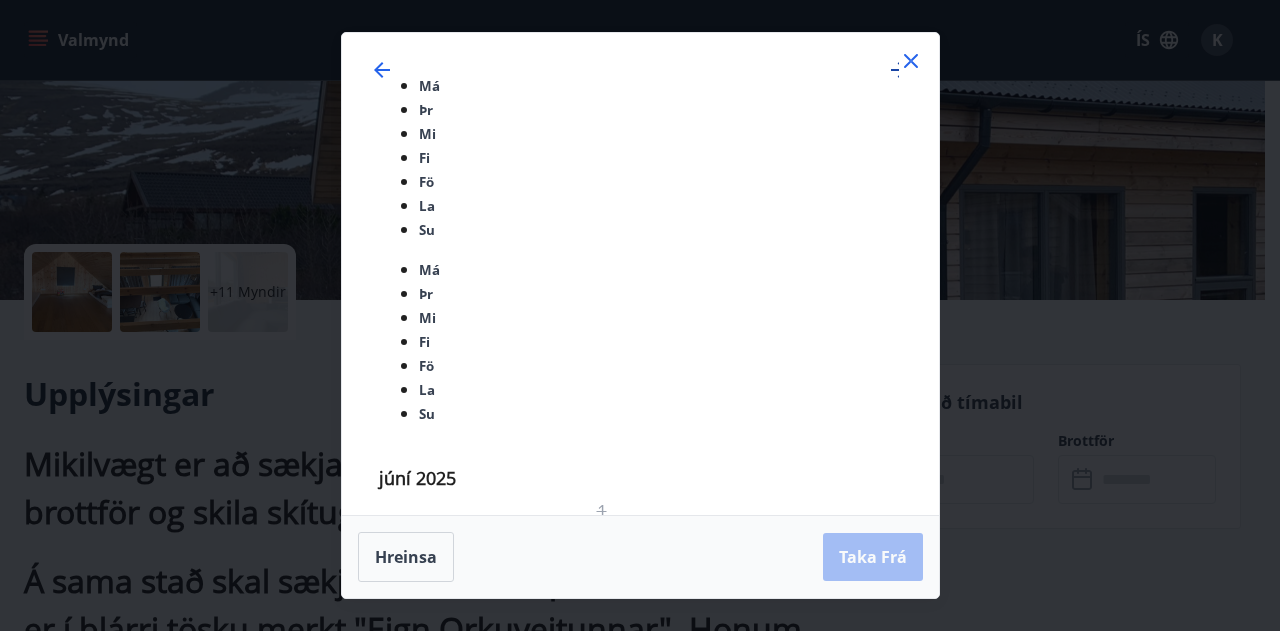 click at bounding box center [899, 70] 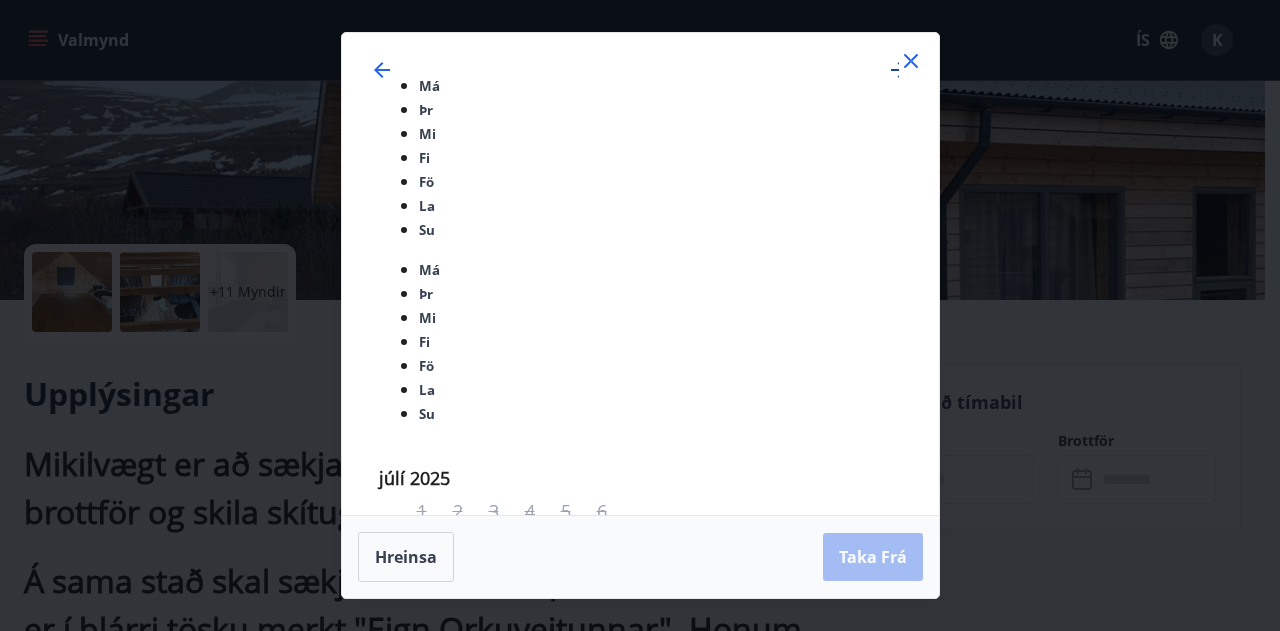 click at bounding box center (899, 70) 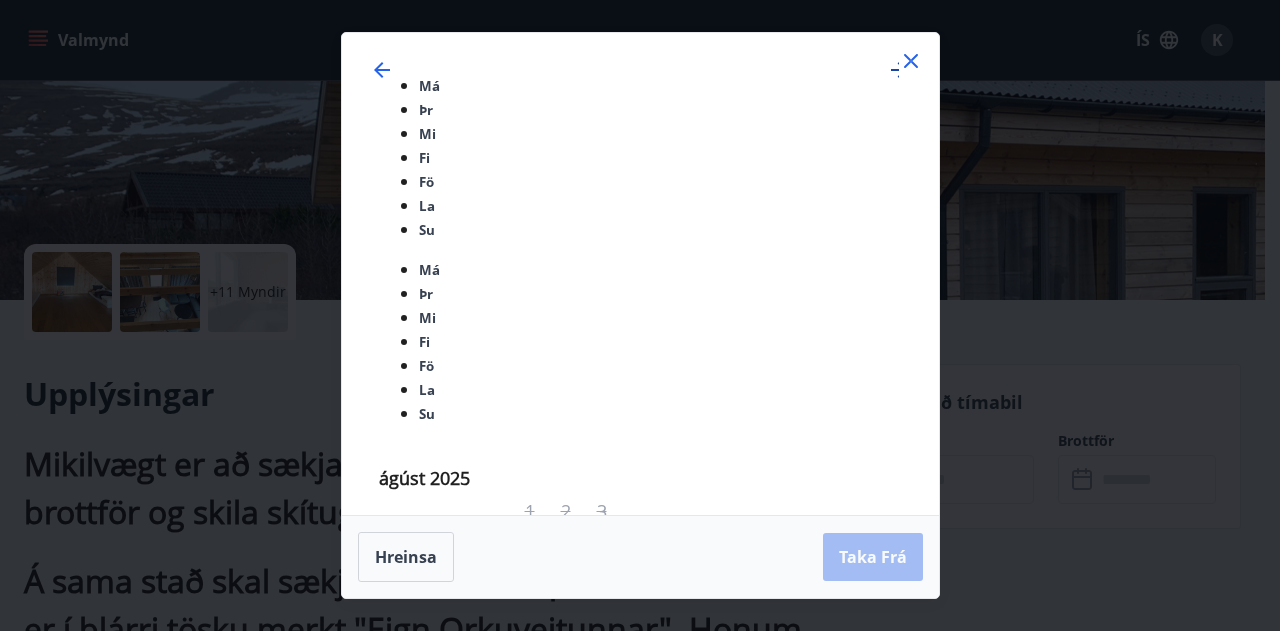 click at bounding box center [899, 70] 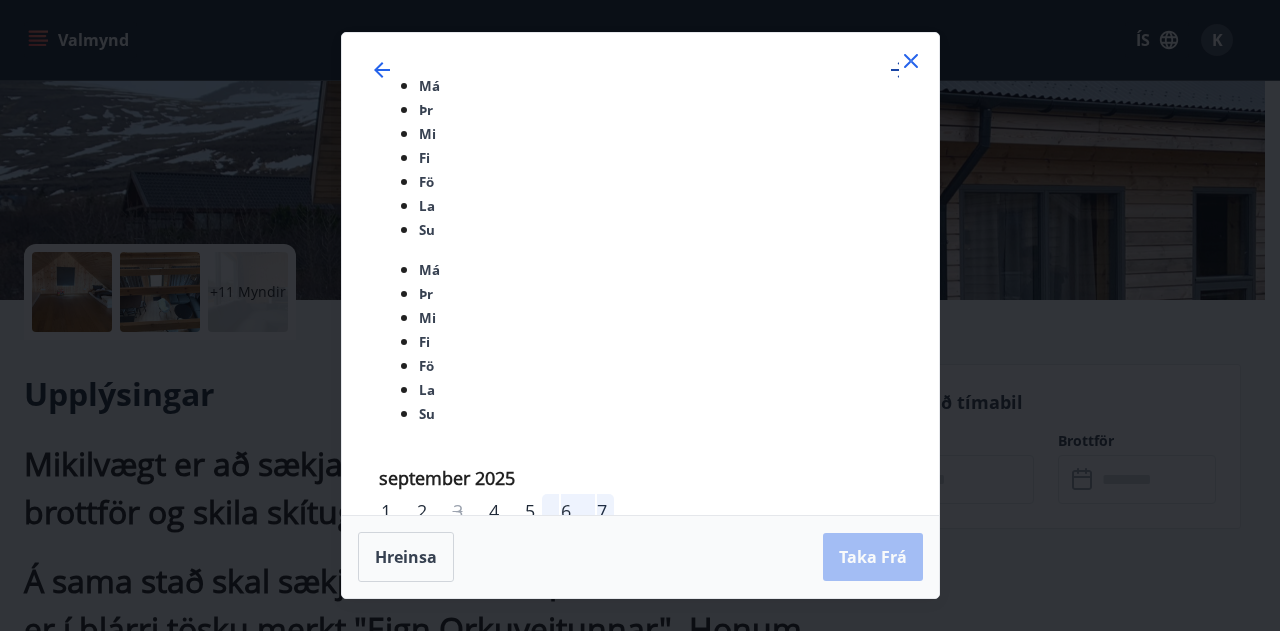 click at bounding box center [899, 70] 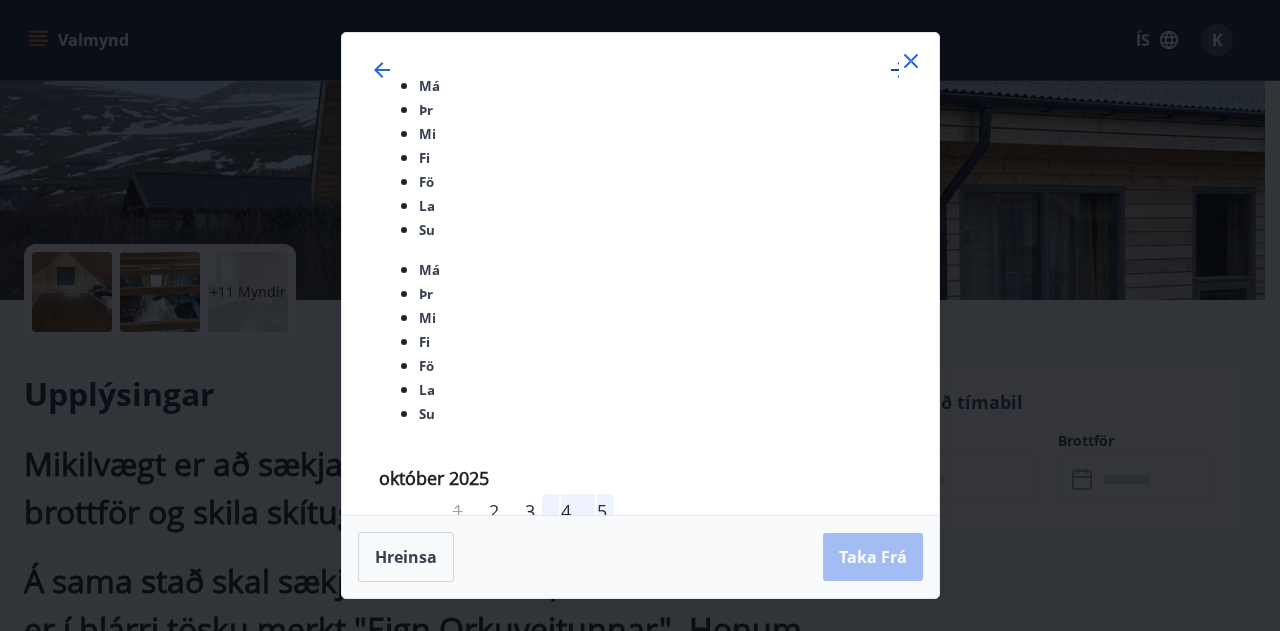 click at bounding box center (899, 70) 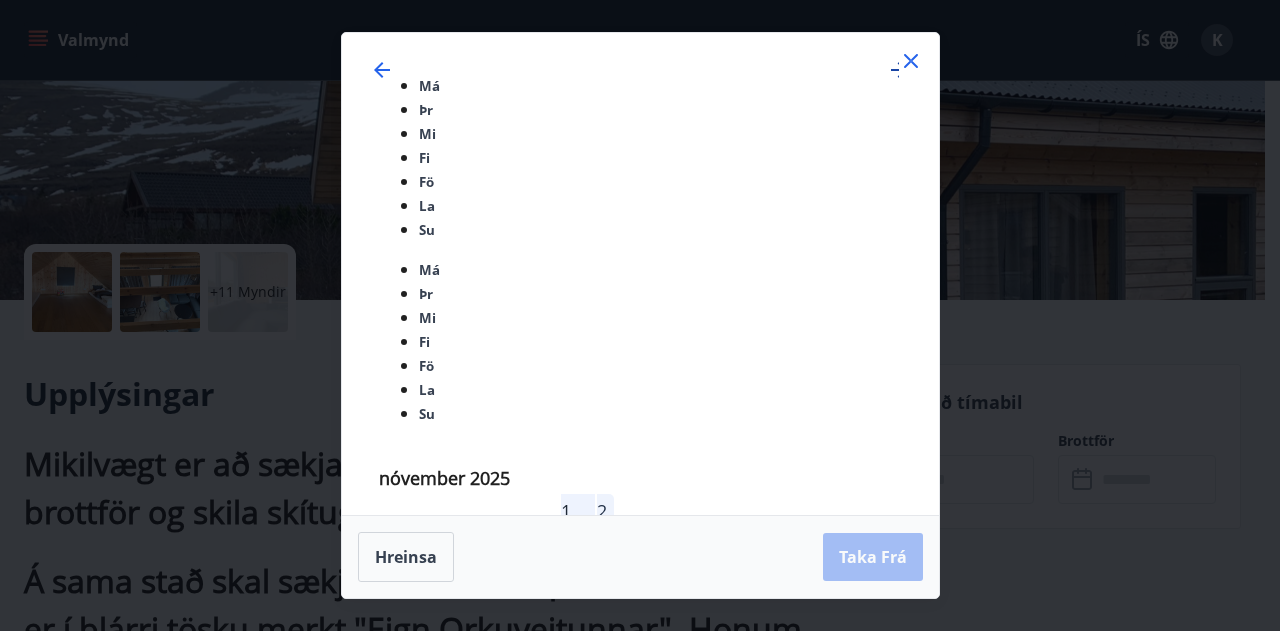 click at bounding box center [899, 70] 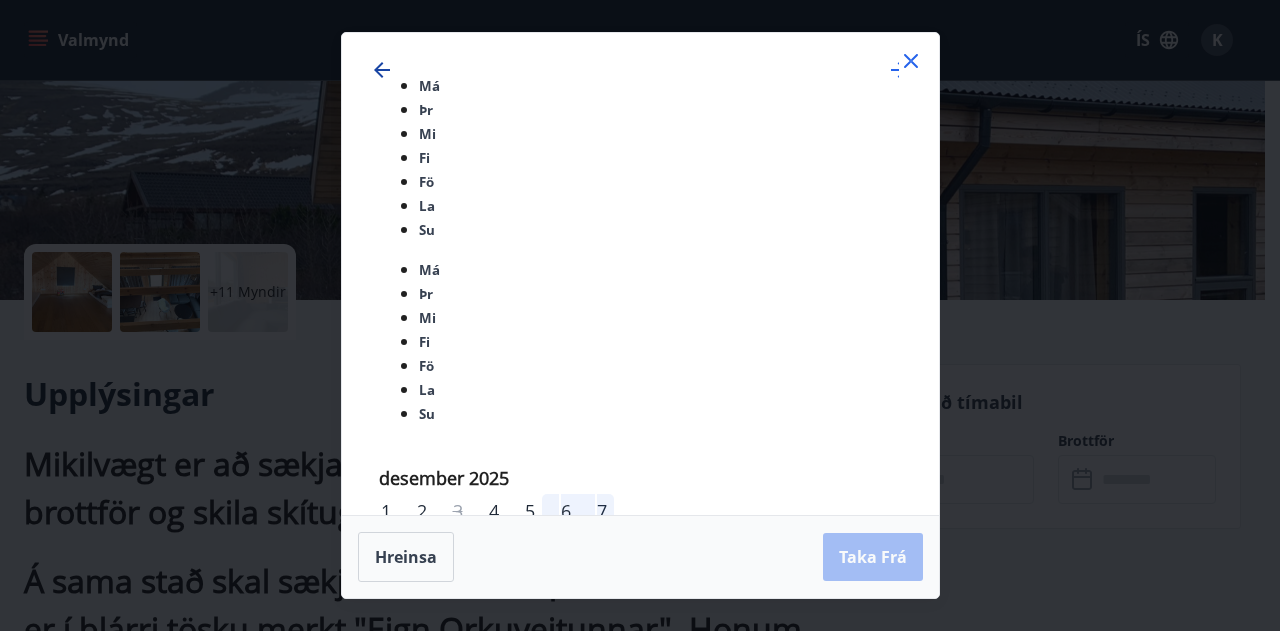 click at bounding box center (382, 70) 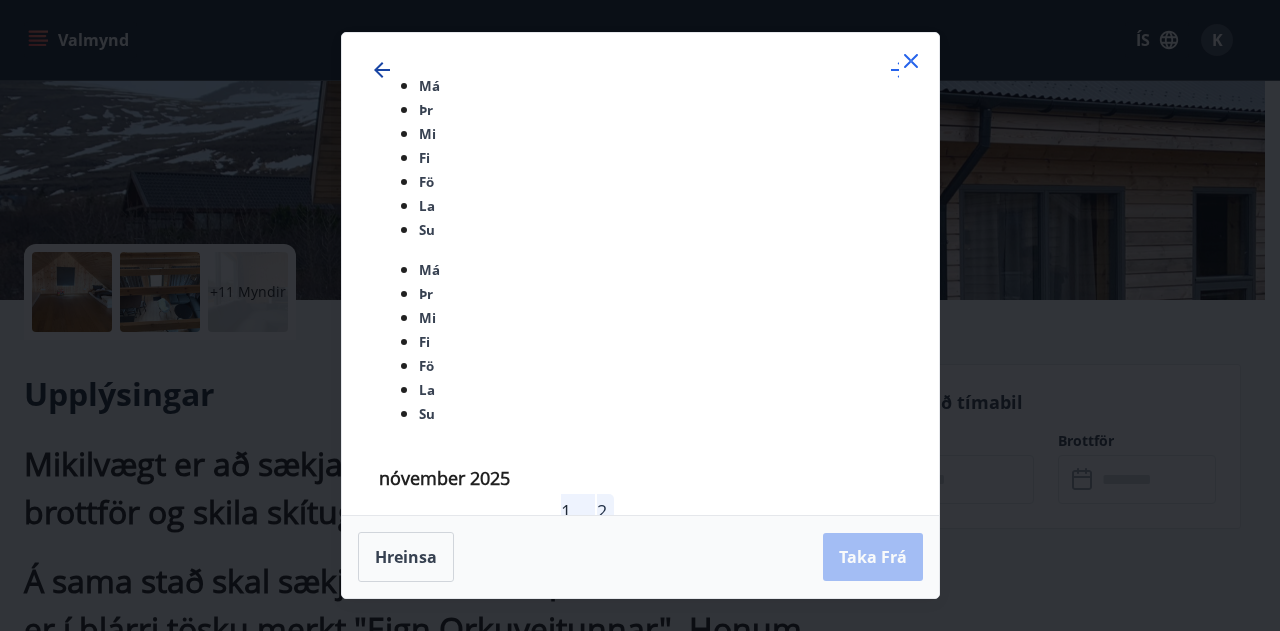 click at bounding box center [382, 70] 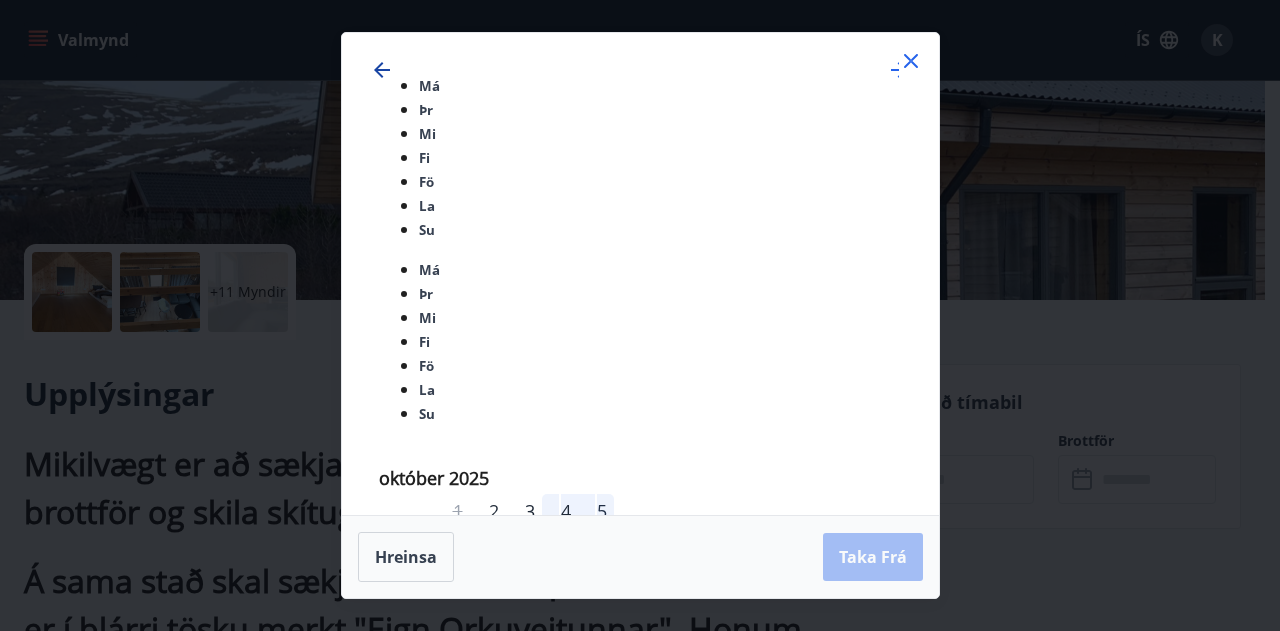 click at bounding box center [382, 70] 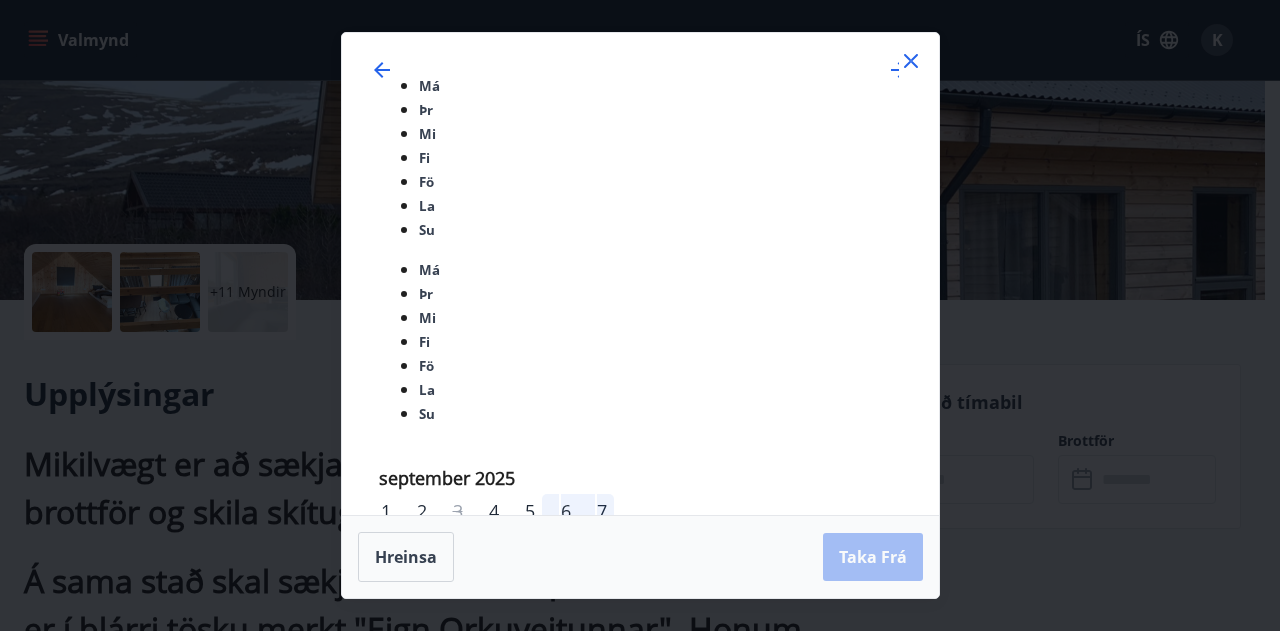 click at bounding box center (911, 61) 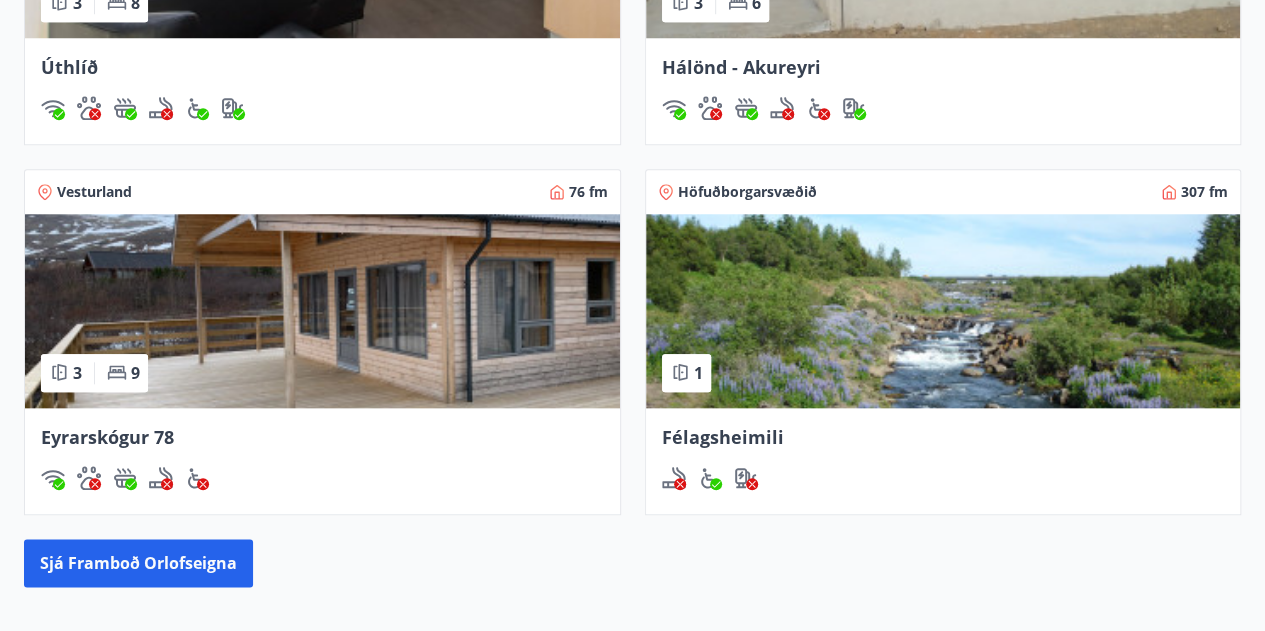 scroll, scrollTop: 856, scrollLeft: 0, axis: vertical 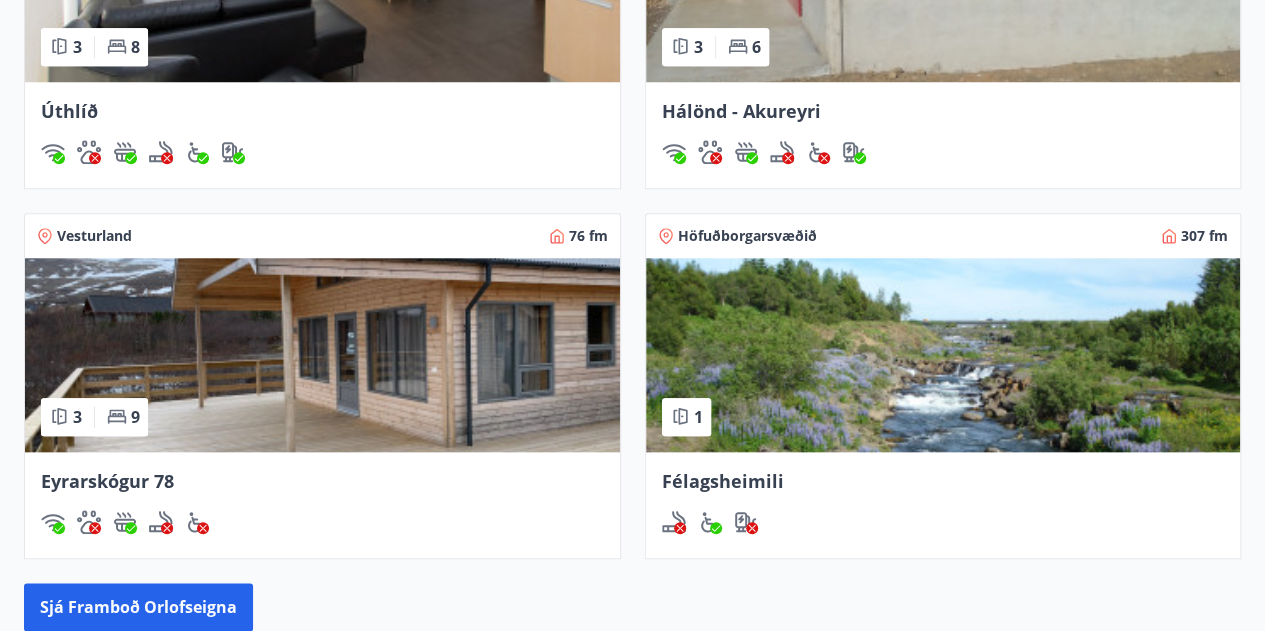 click on "Eyrarskógur 78" at bounding box center [69, 111] 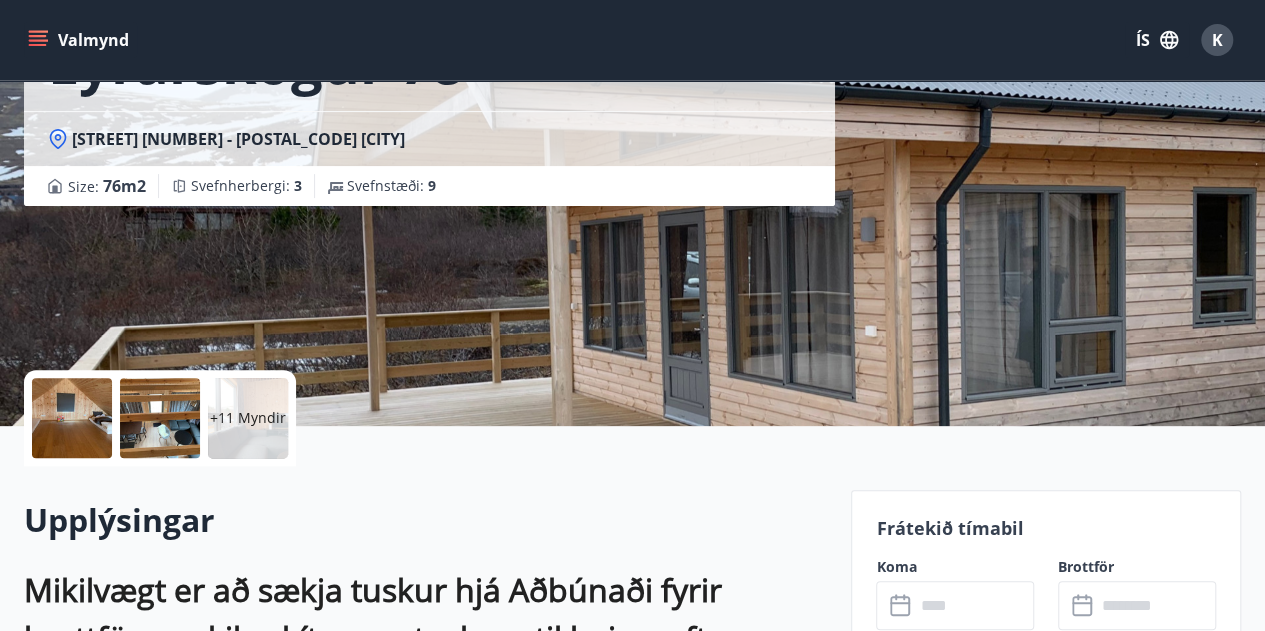 scroll, scrollTop: 200, scrollLeft: 0, axis: vertical 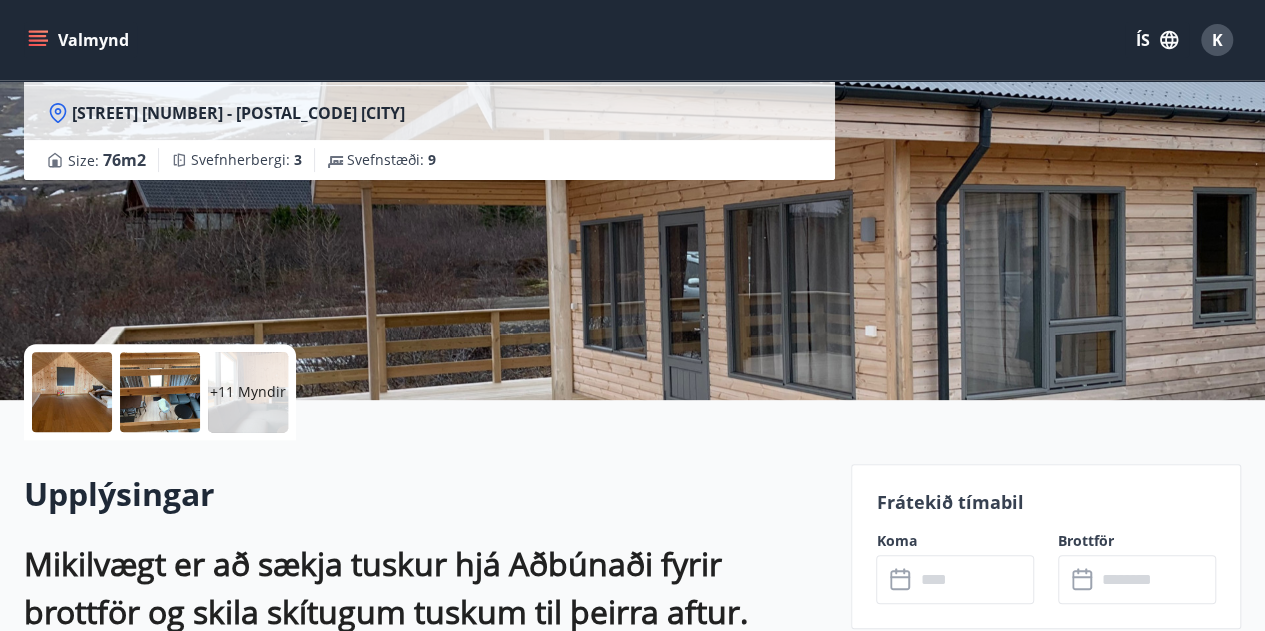 click at bounding box center [974, 579] 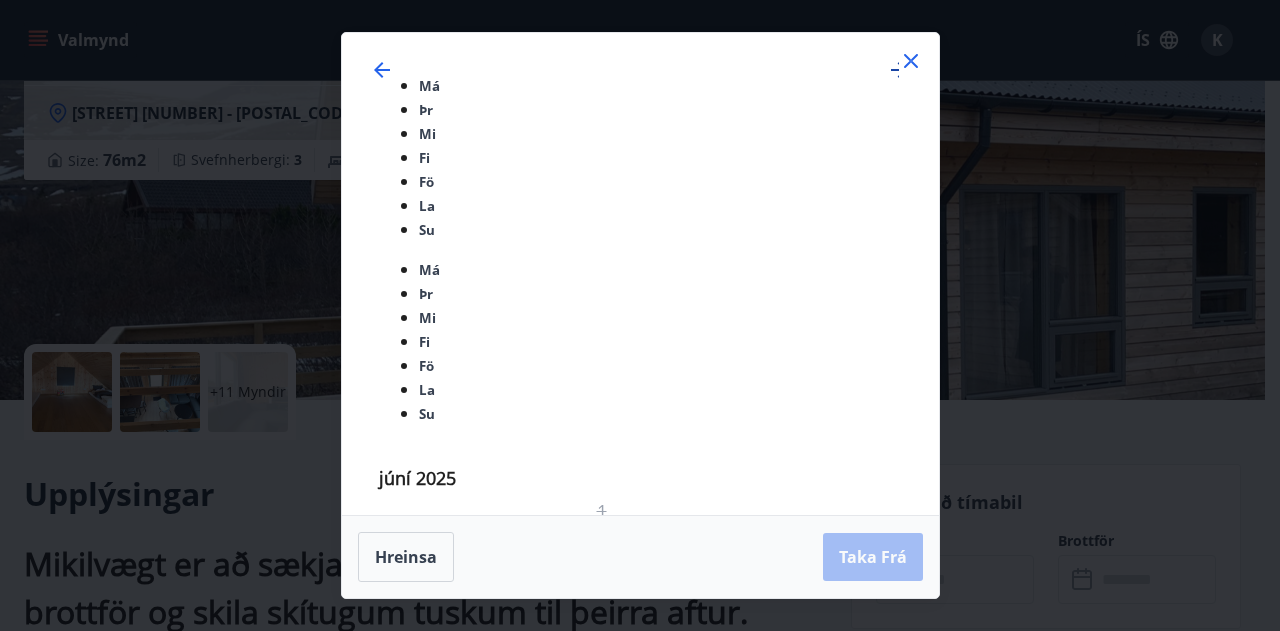 click at bounding box center [899, 70] 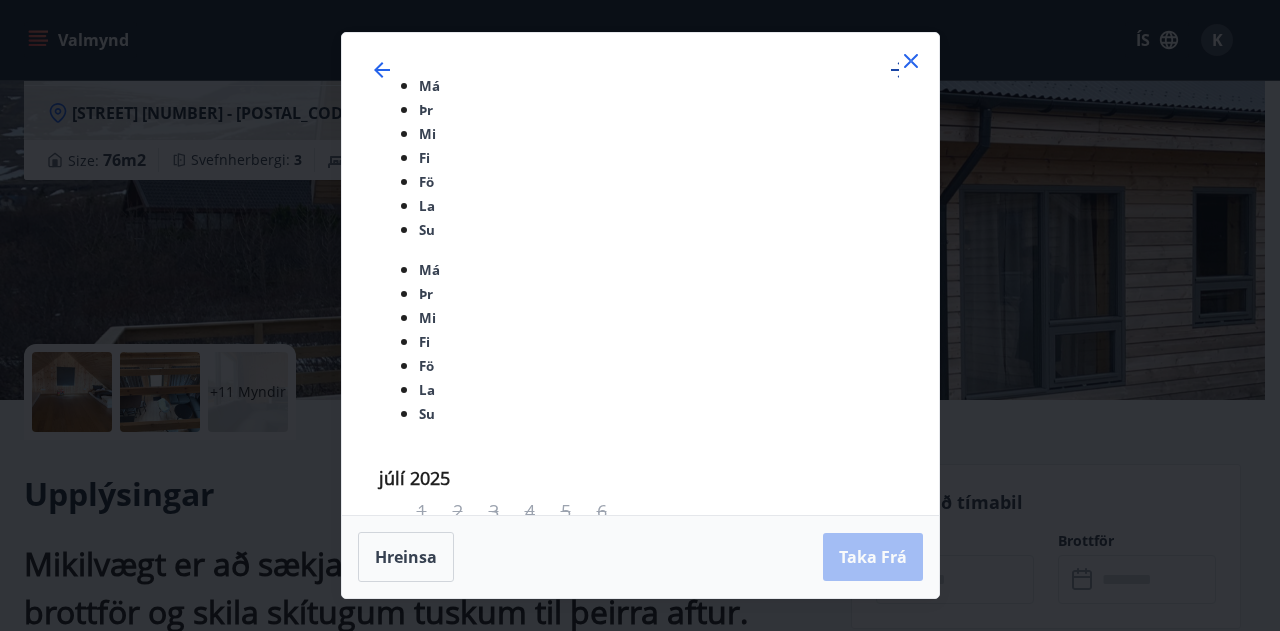 click at bounding box center (899, 70) 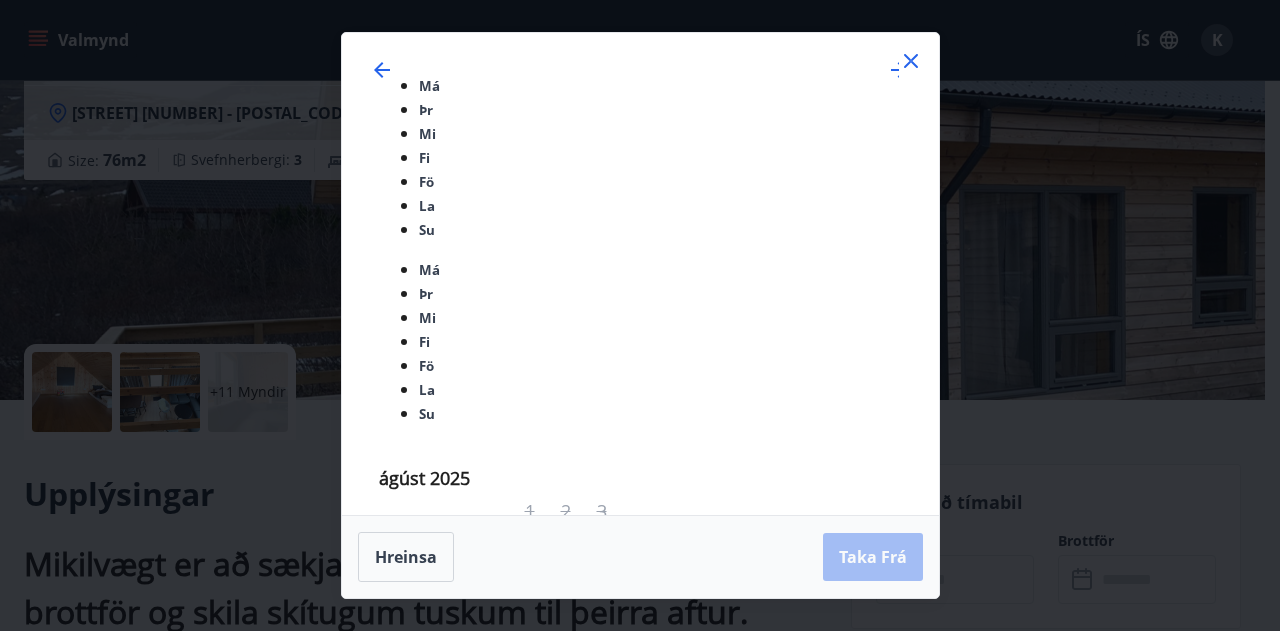 click at bounding box center (911, 61) 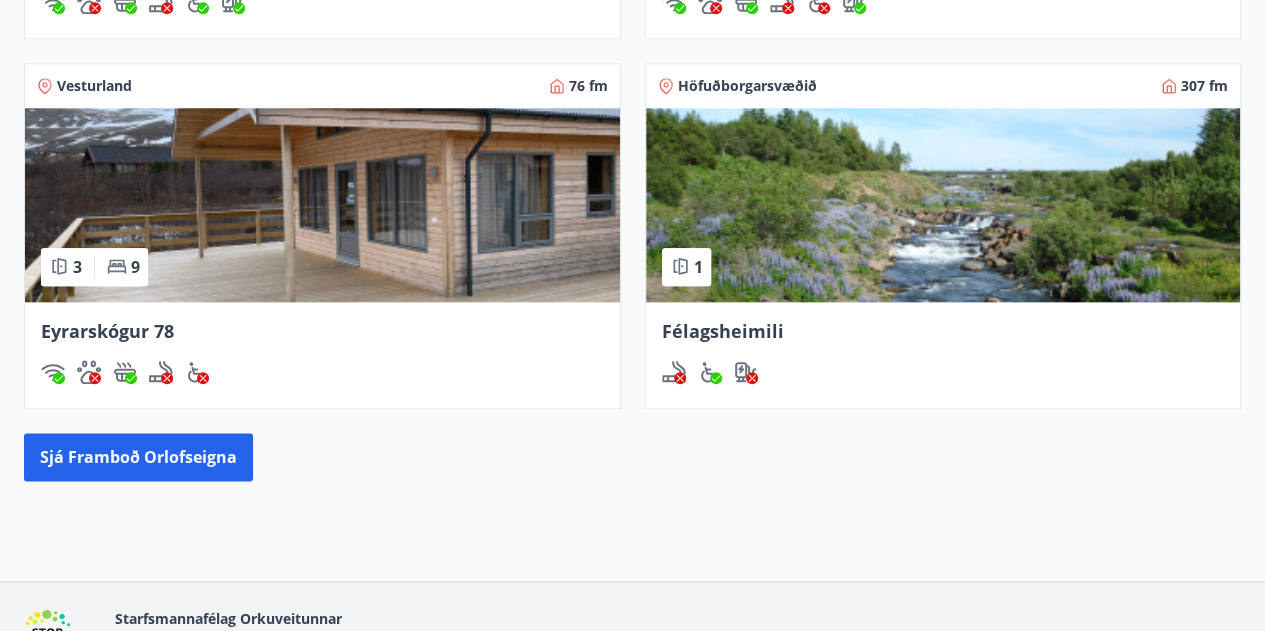 scroll, scrollTop: 1121, scrollLeft: 0, axis: vertical 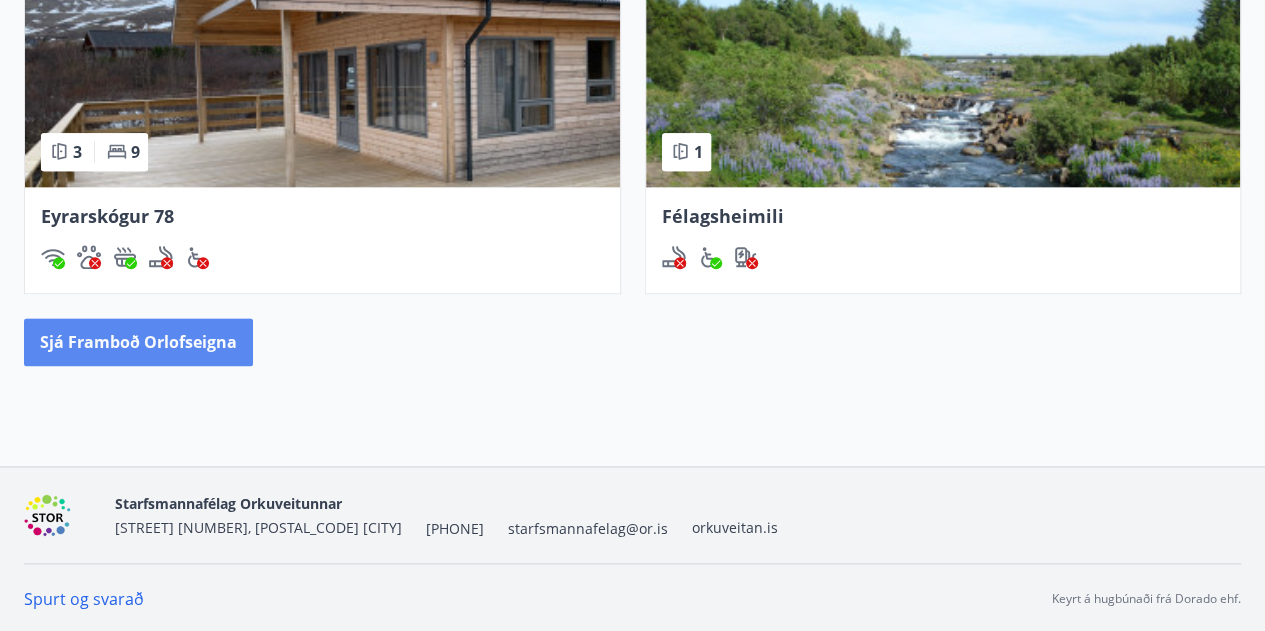 click on "Sjá framboð orlofseigna" at bounding box center (138, 342) 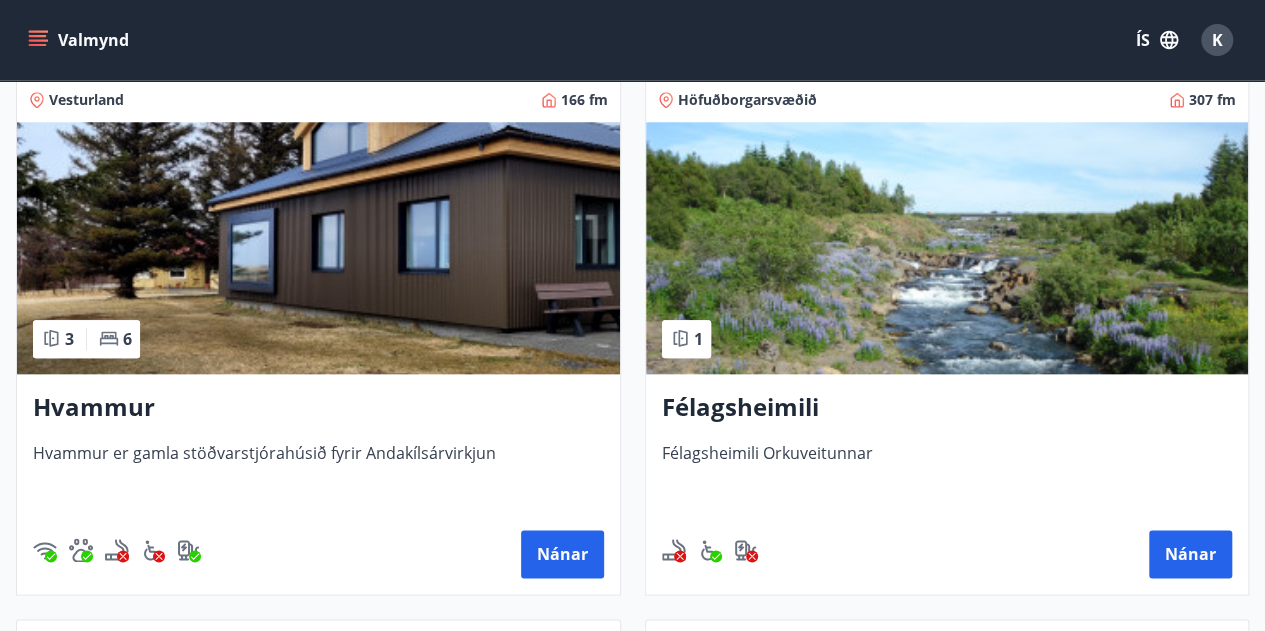 scroll, scrollTop: 900, scrollLeft: 0, axis: vertical 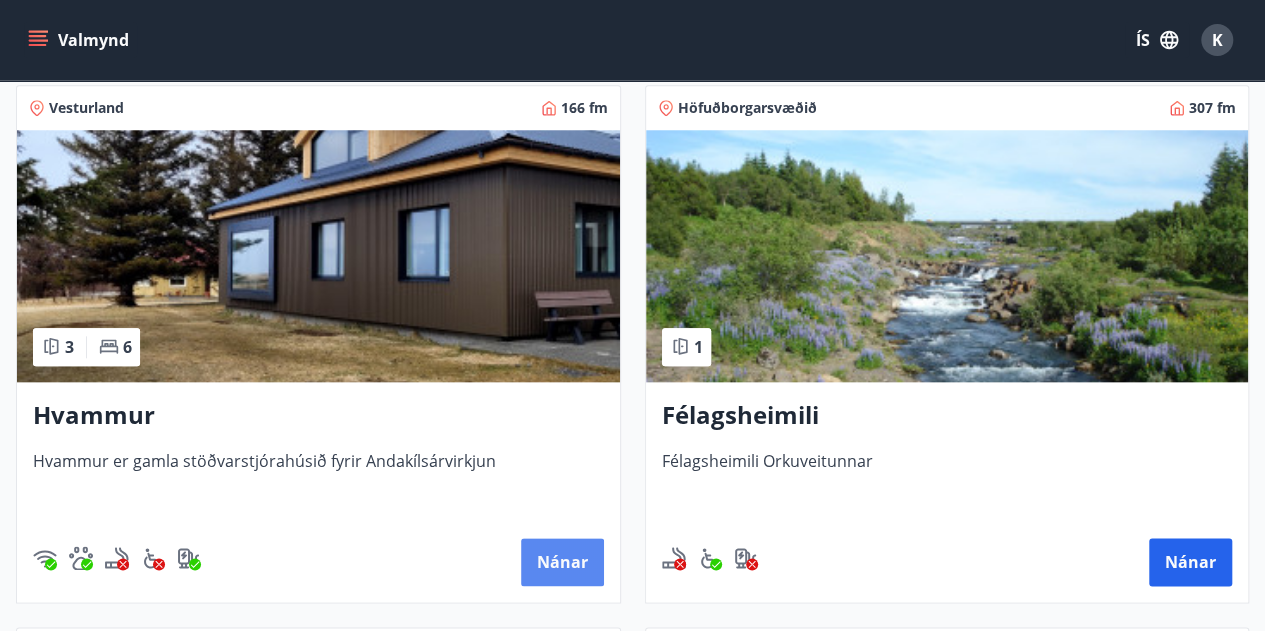 click on "Nánar" at bounding box center [562, 20] 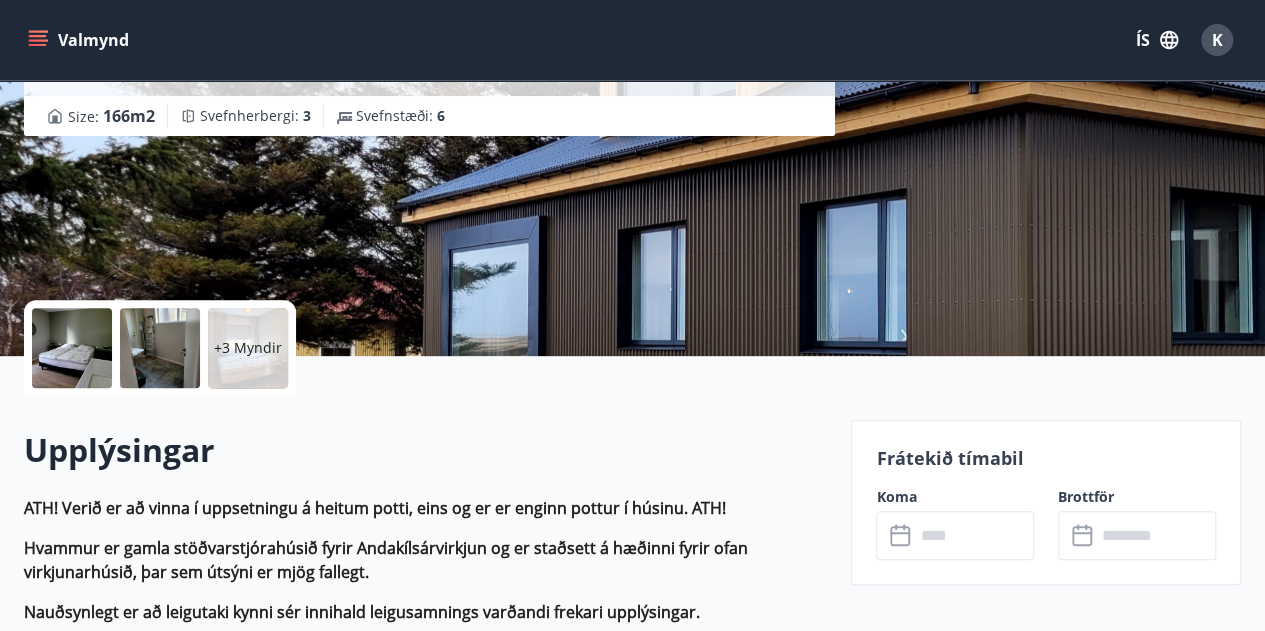 scroll, scrollTop: 400, scrollLeft: 0, axis: vertical 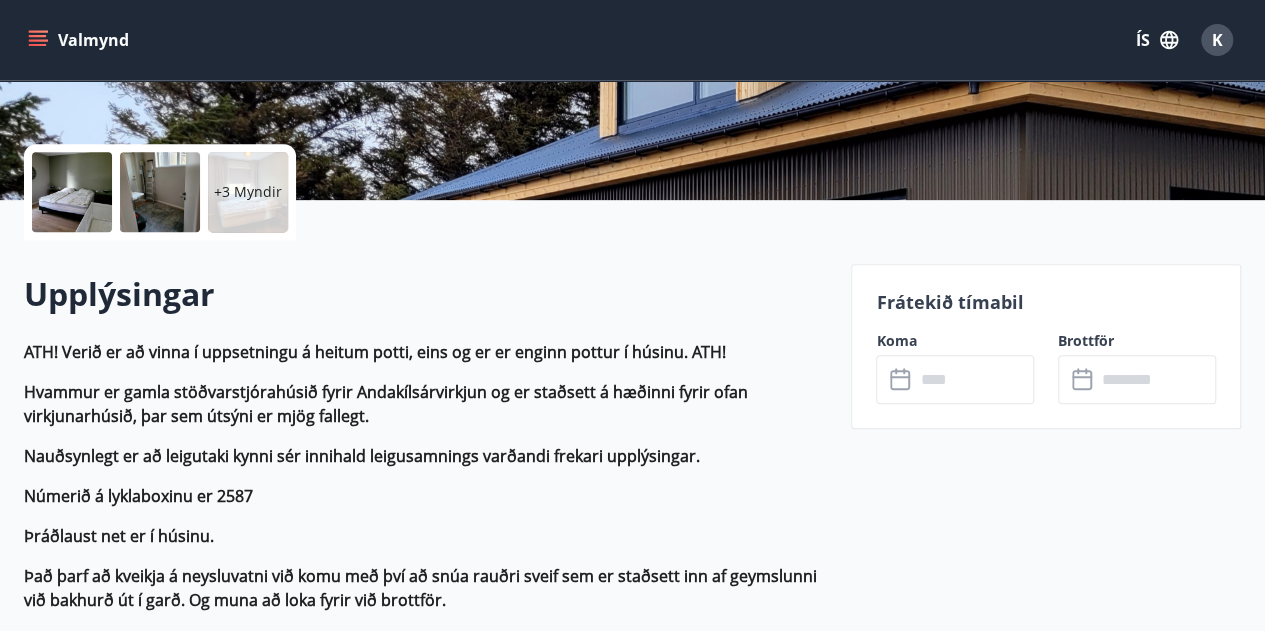 click at bounding box center [974, 379] 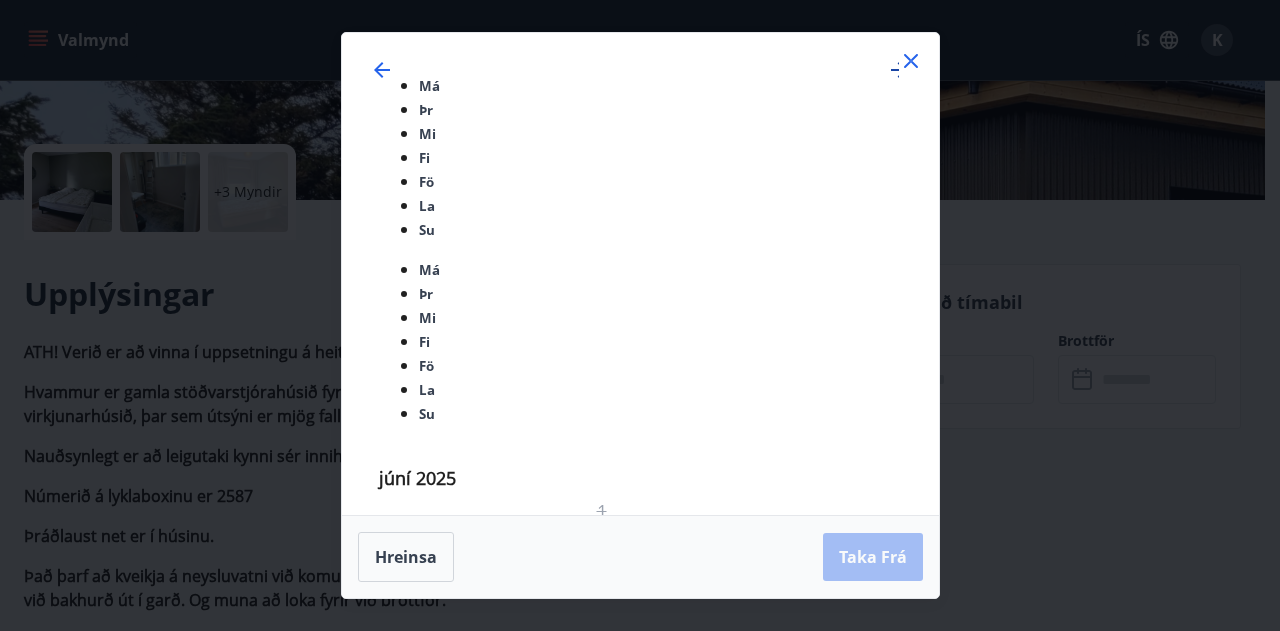 click at bounding box center [899, 70] 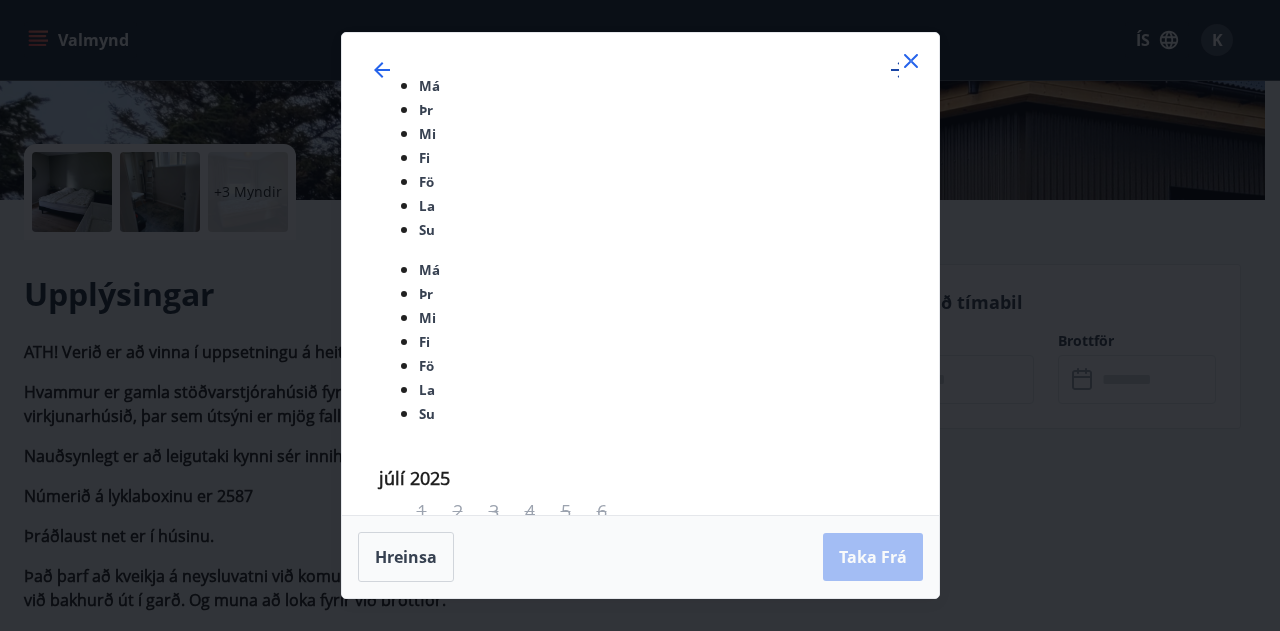 click at bounding box center (899, 70) 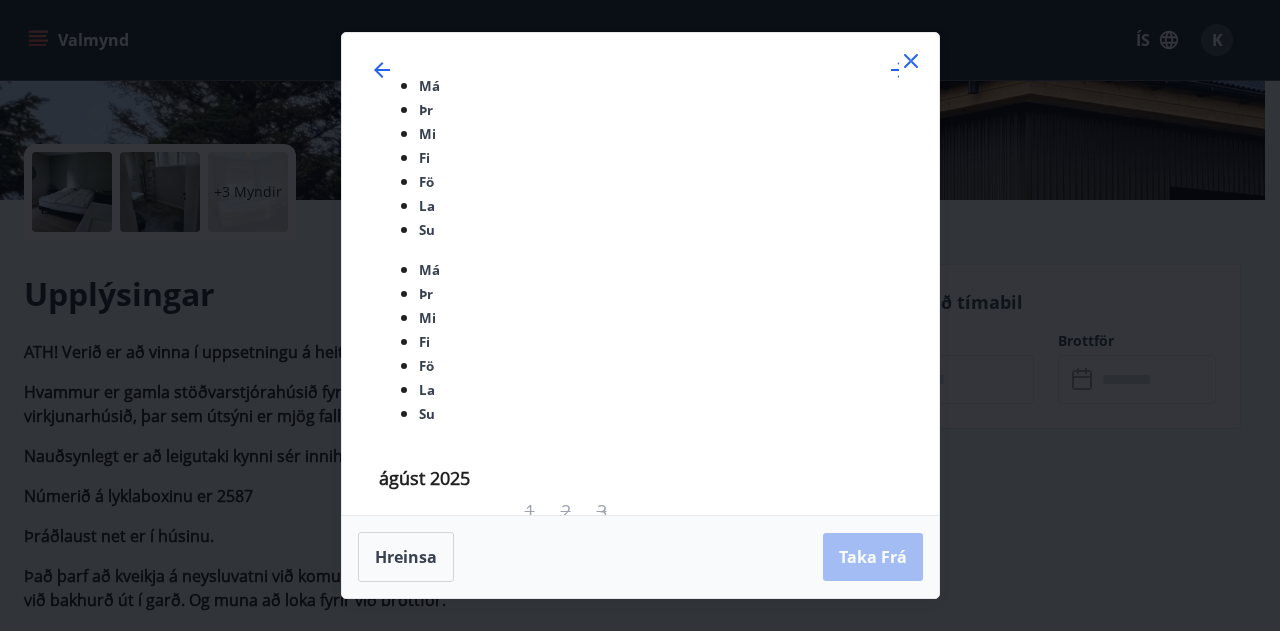 click on "17" at bounding box center (542, 1239) 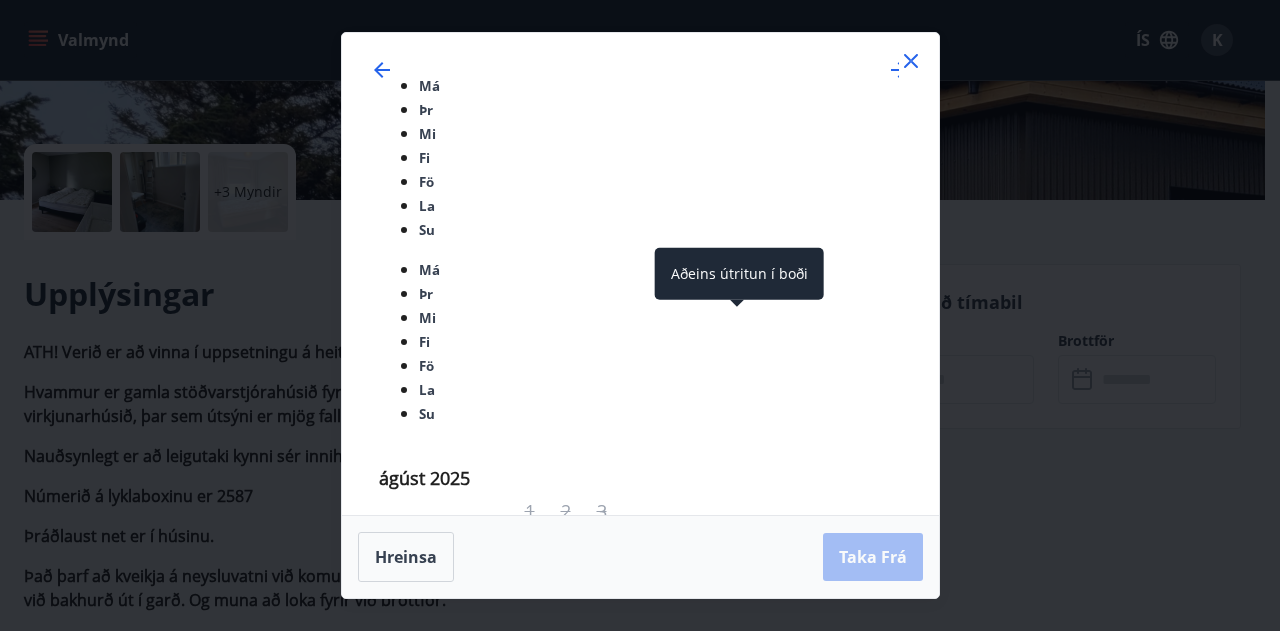 click on "22" at bounding box center [470, 1275] 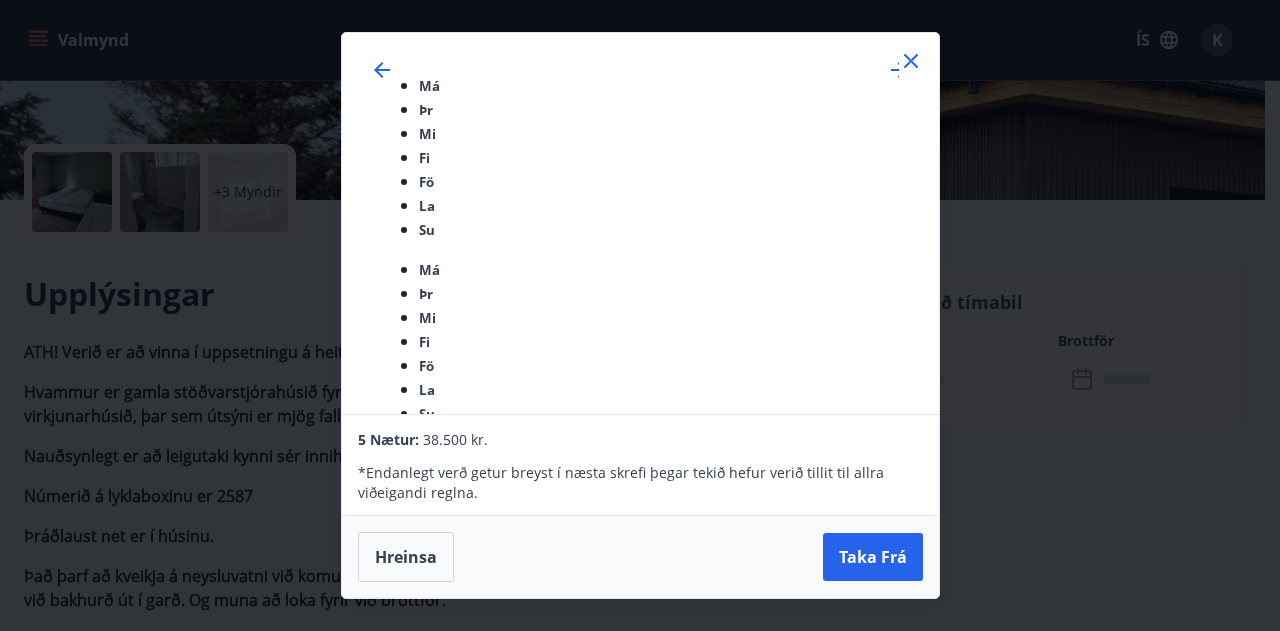 click at bounding box center (911, 61) 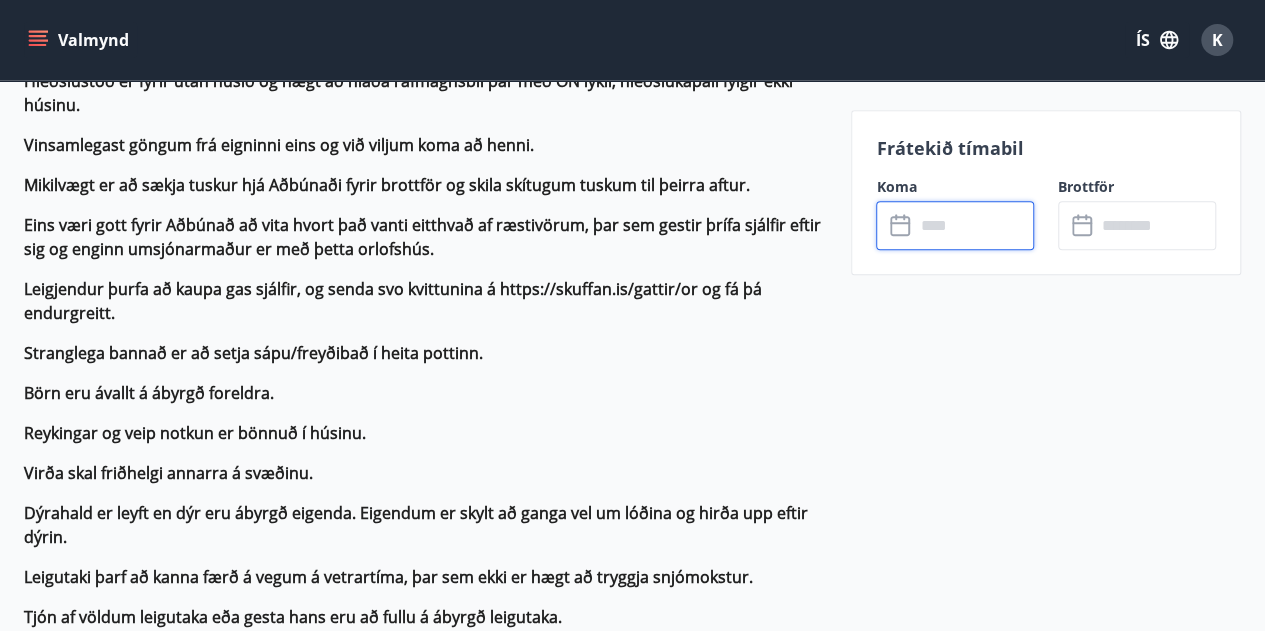 scroll, scrollTop: 1100, scrollLeft: 0, axis: vertical 